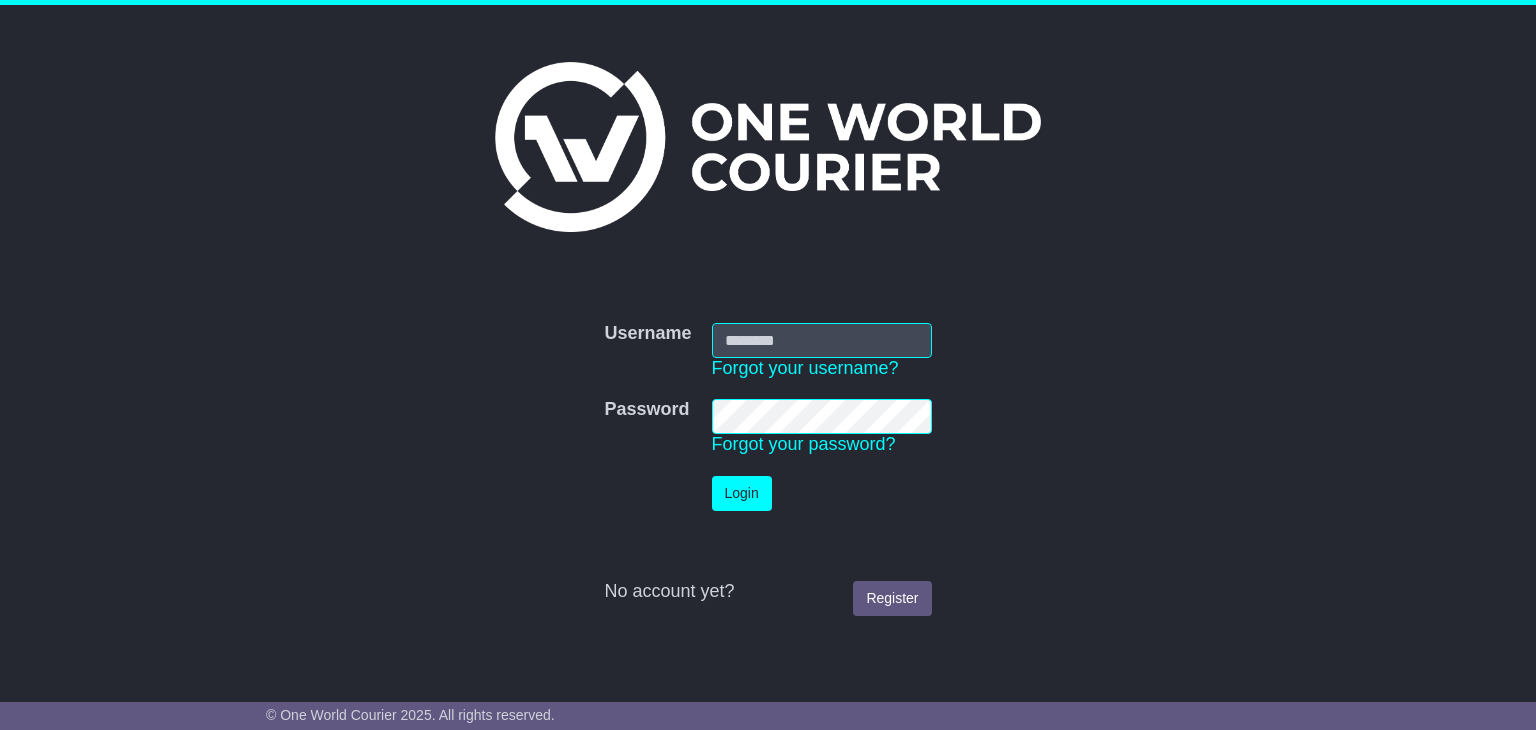 scroll, scrollTop: 0, scrollLeft: 0, axis: both 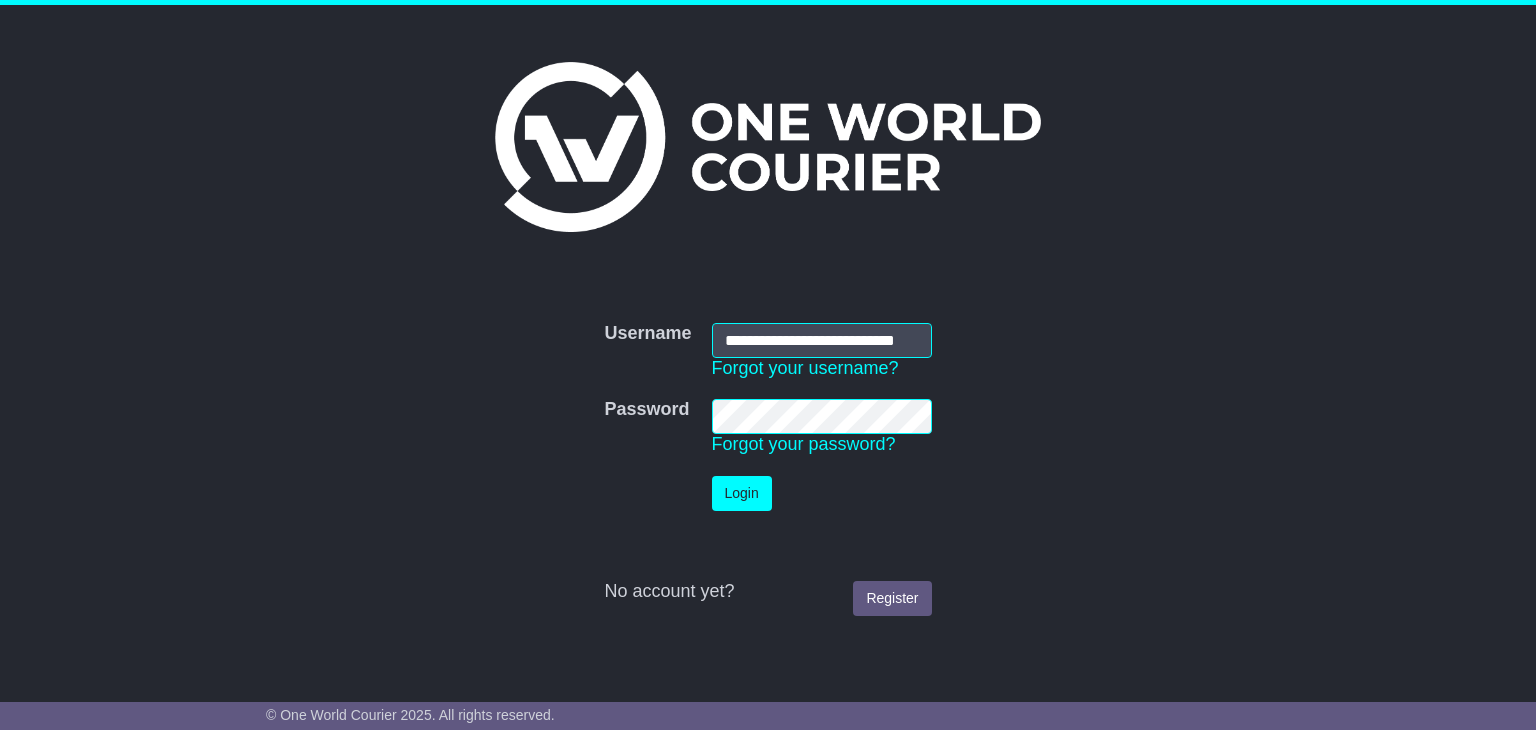 click on "Login" at bounding box center [742, 493] 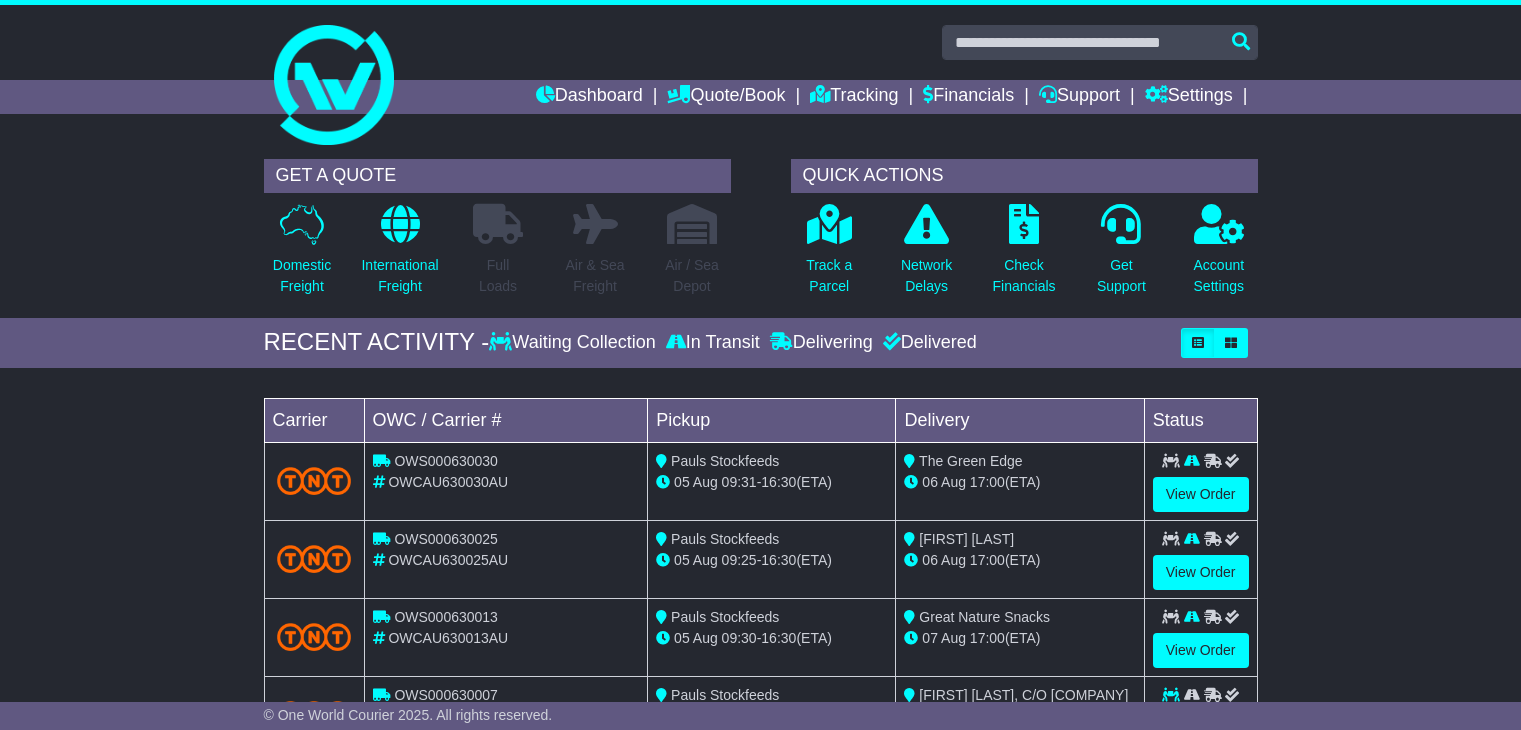 scroll, scrollTop: 0, scrollLeft: 0, axis: both 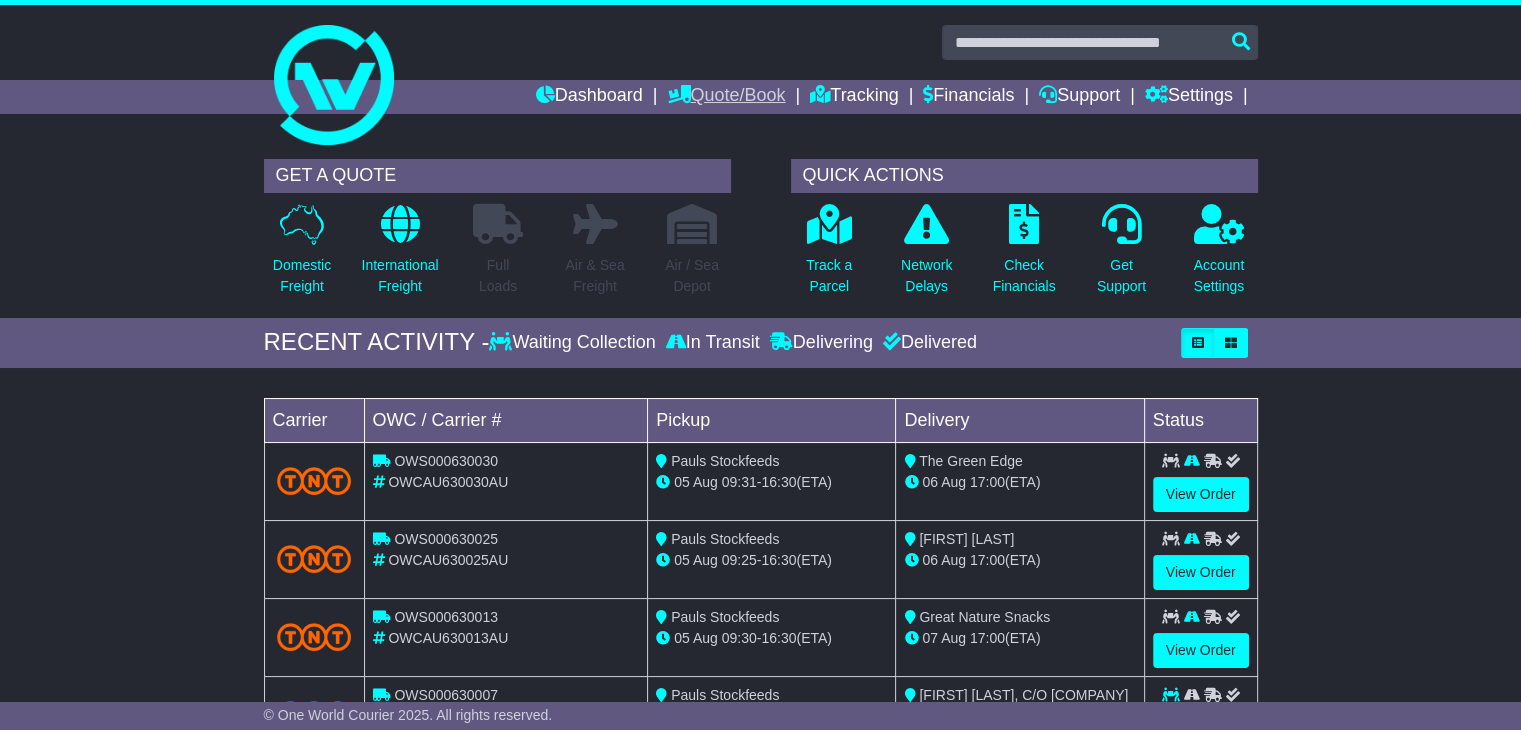 click on "Quote/Book" at bounding box center [726, 97] 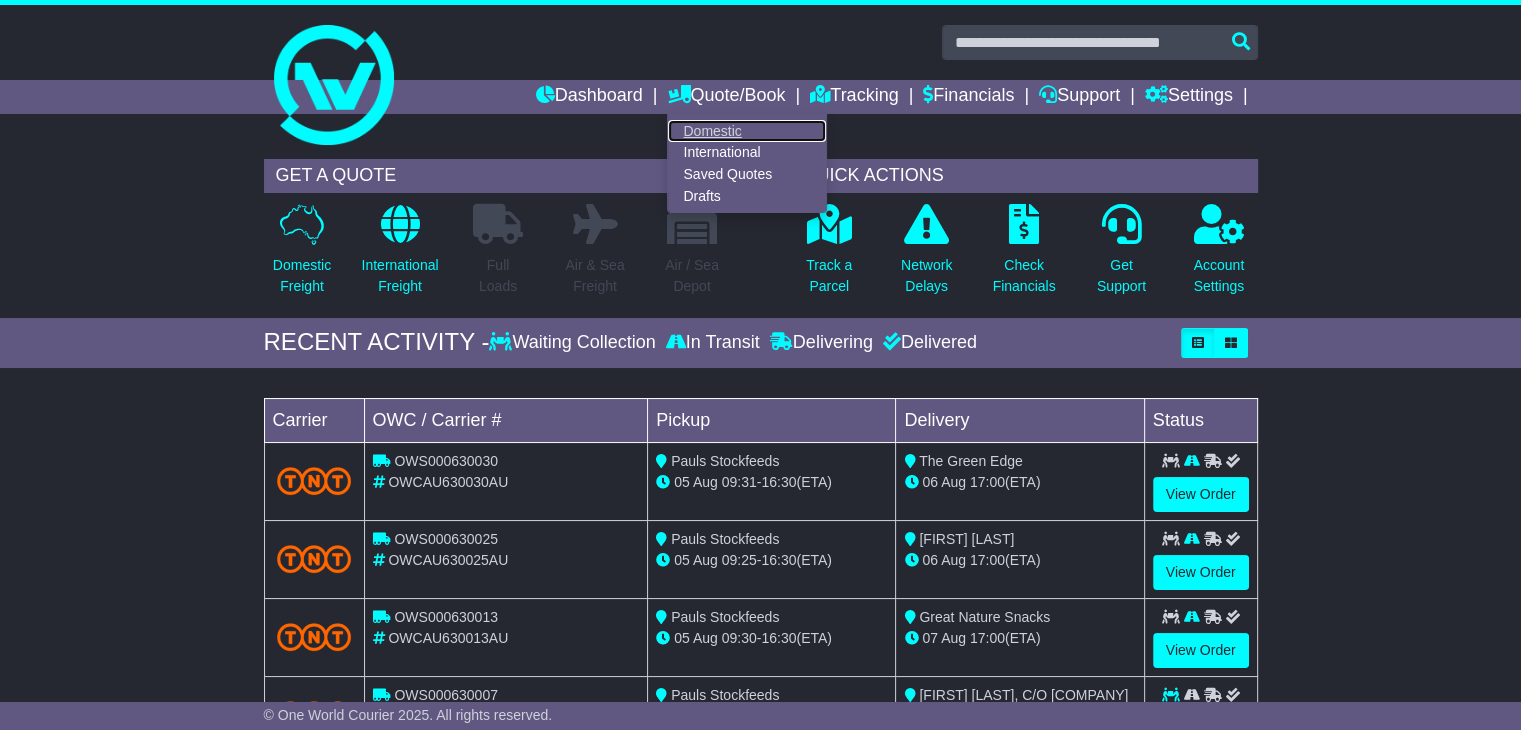 click on "Domestic" at bounding box center [747, 131] 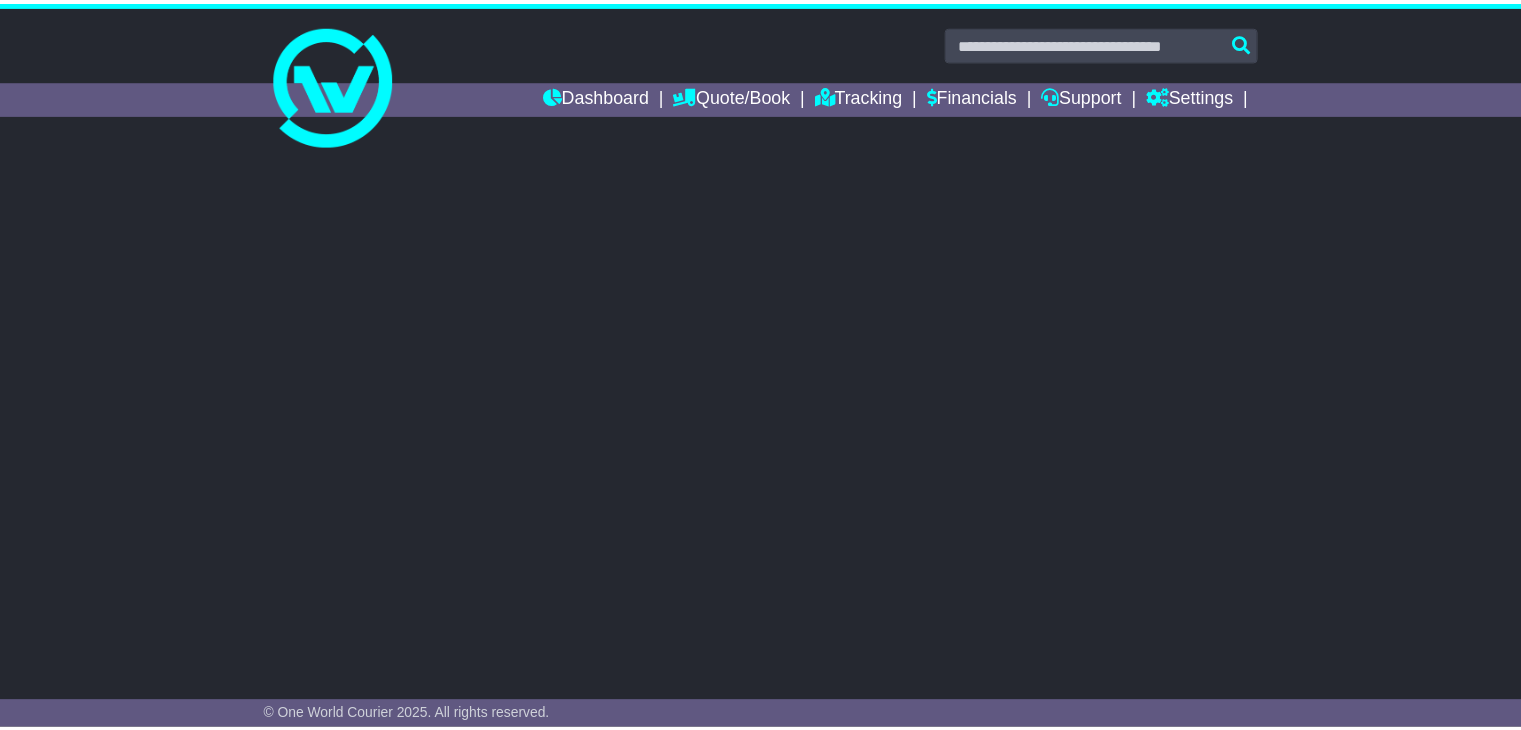 scroll, scrollTop: 0, scrollLeft: 0, axis: both 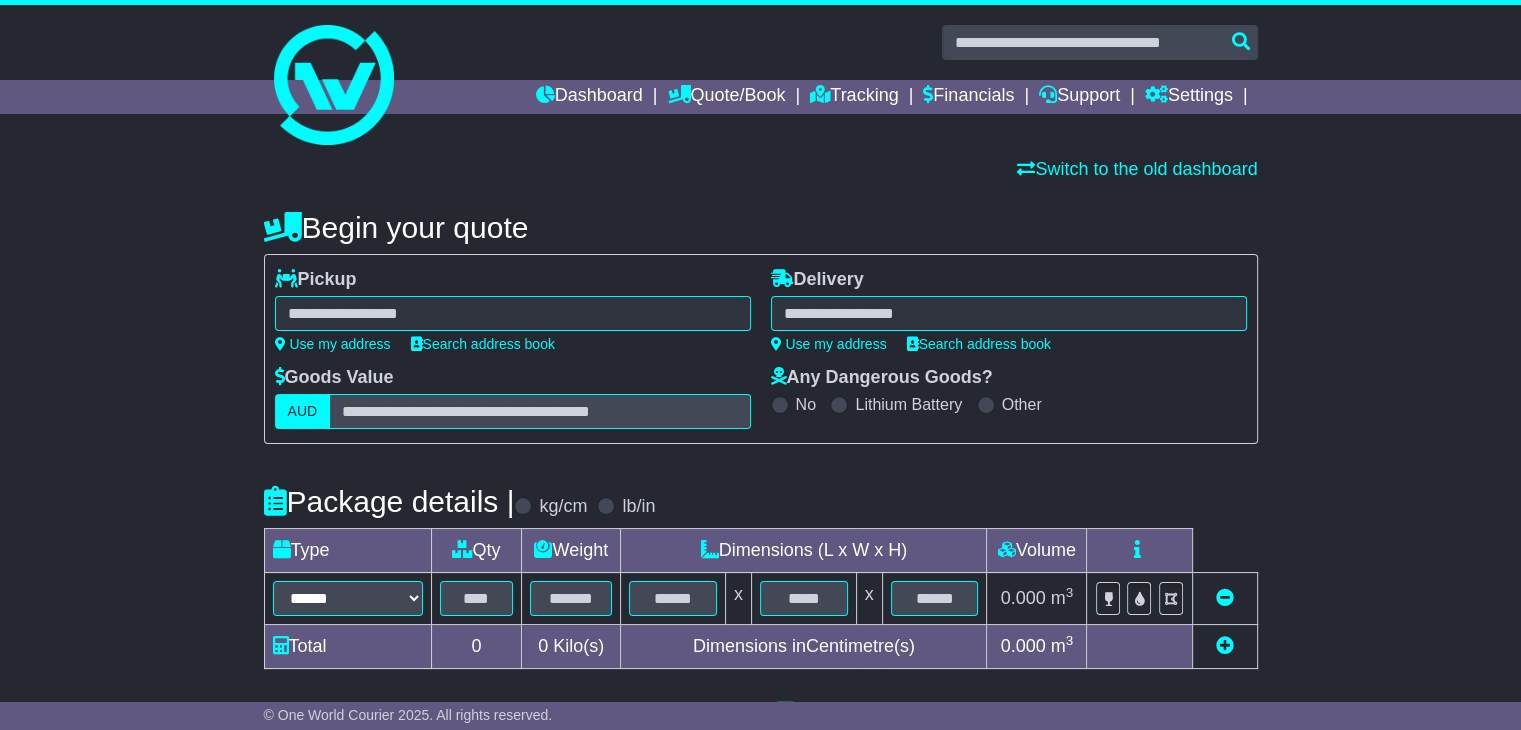 click at bounding box center (513, 313) 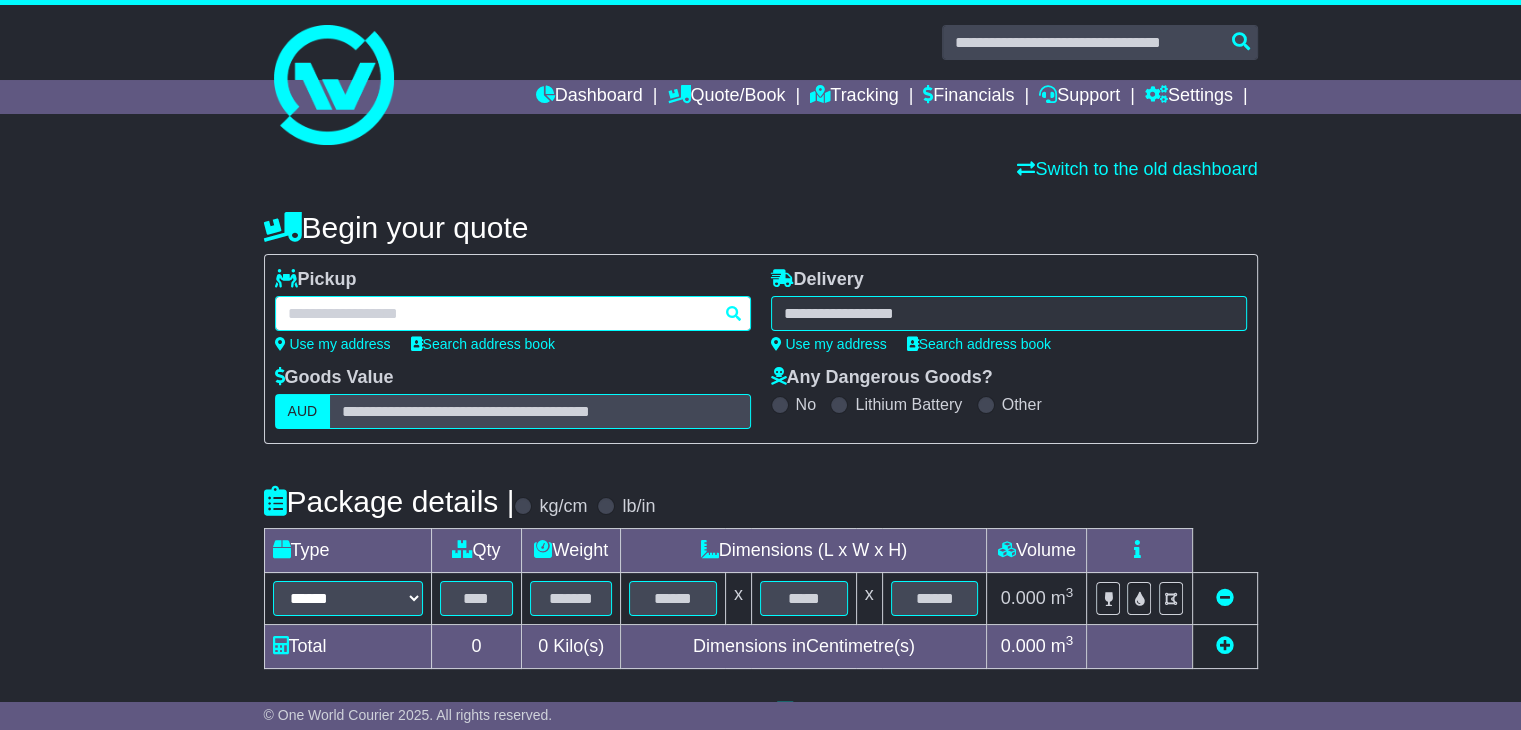 click at bounding box center (513, 313) 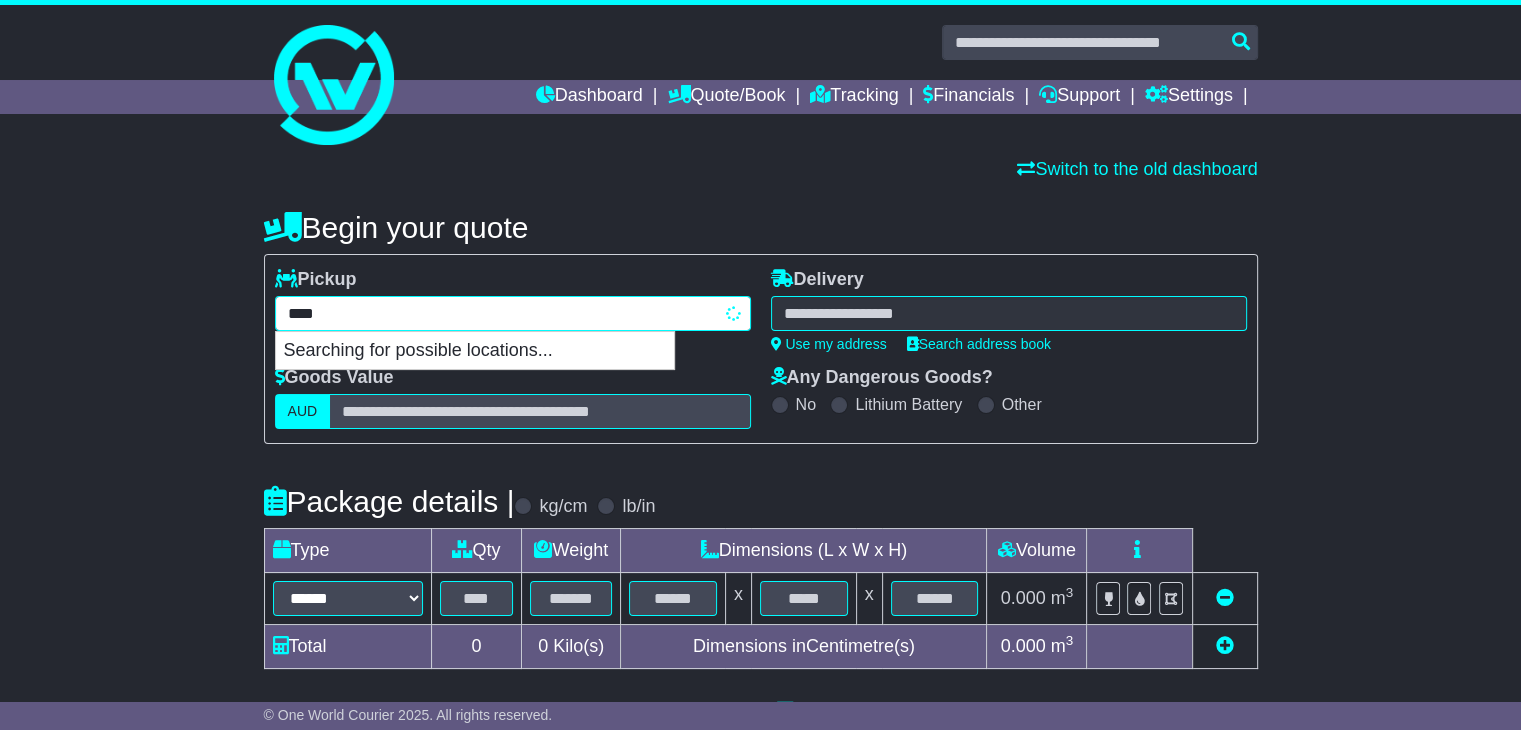 type on "*****" 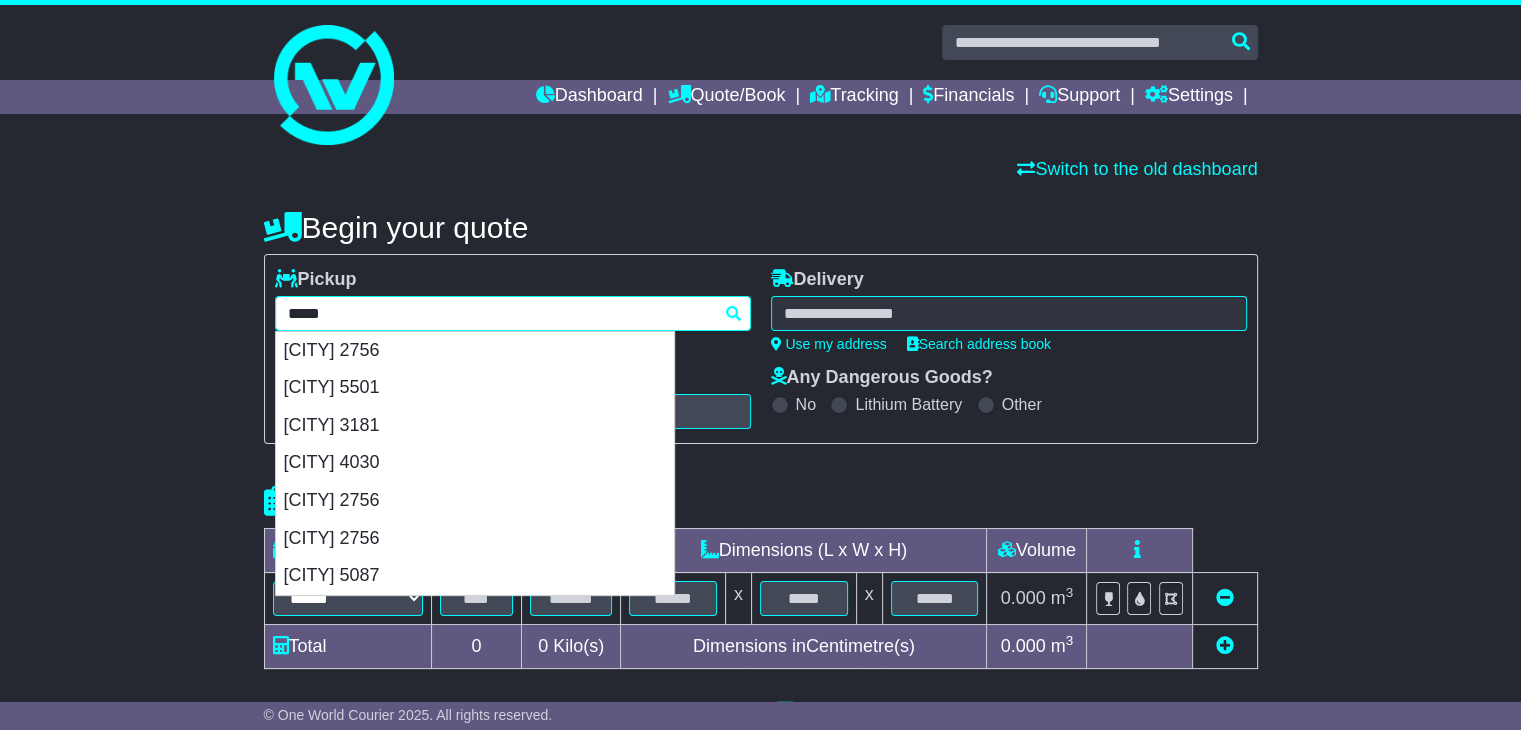 click on "[CITY] 4030" at bounding box center (475, 463) 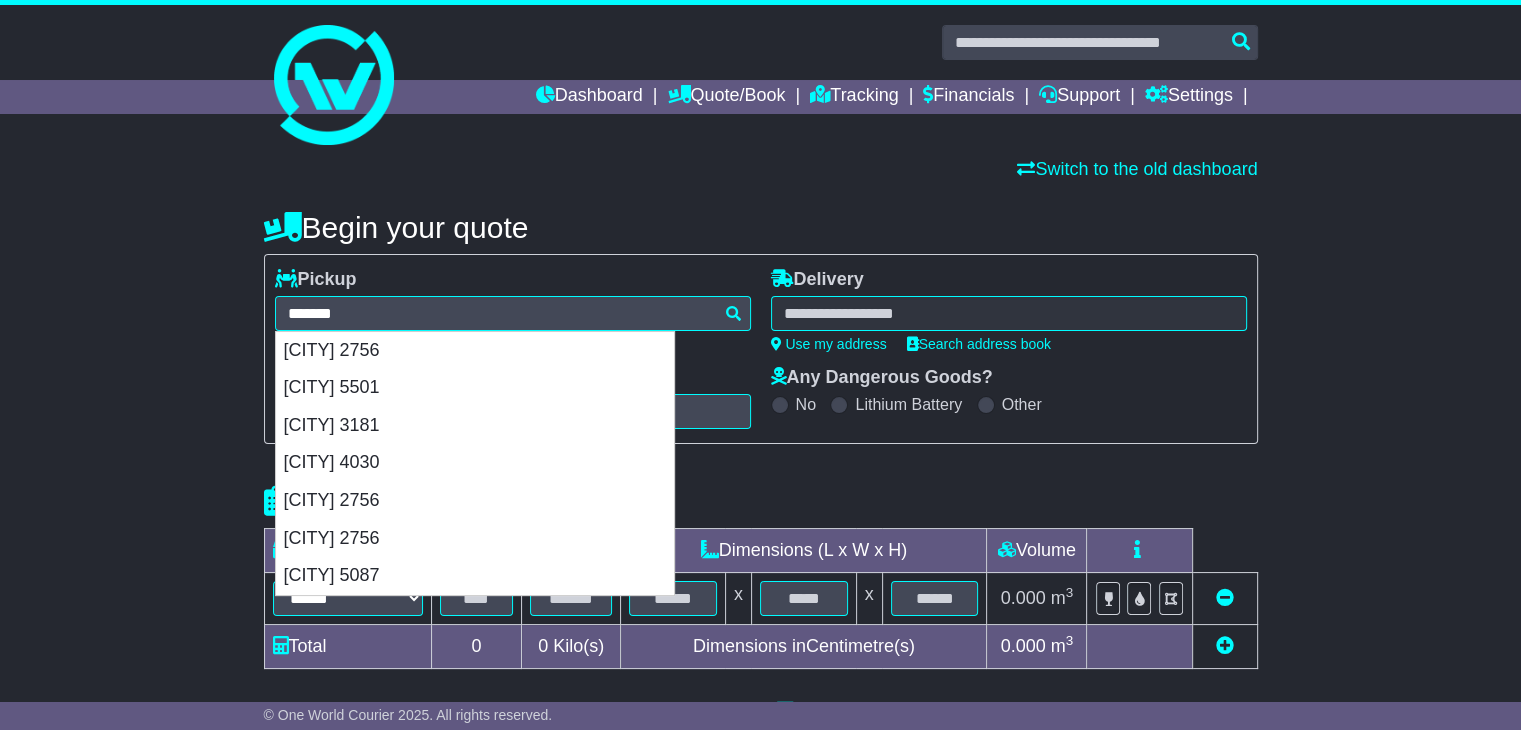 type on "**********" 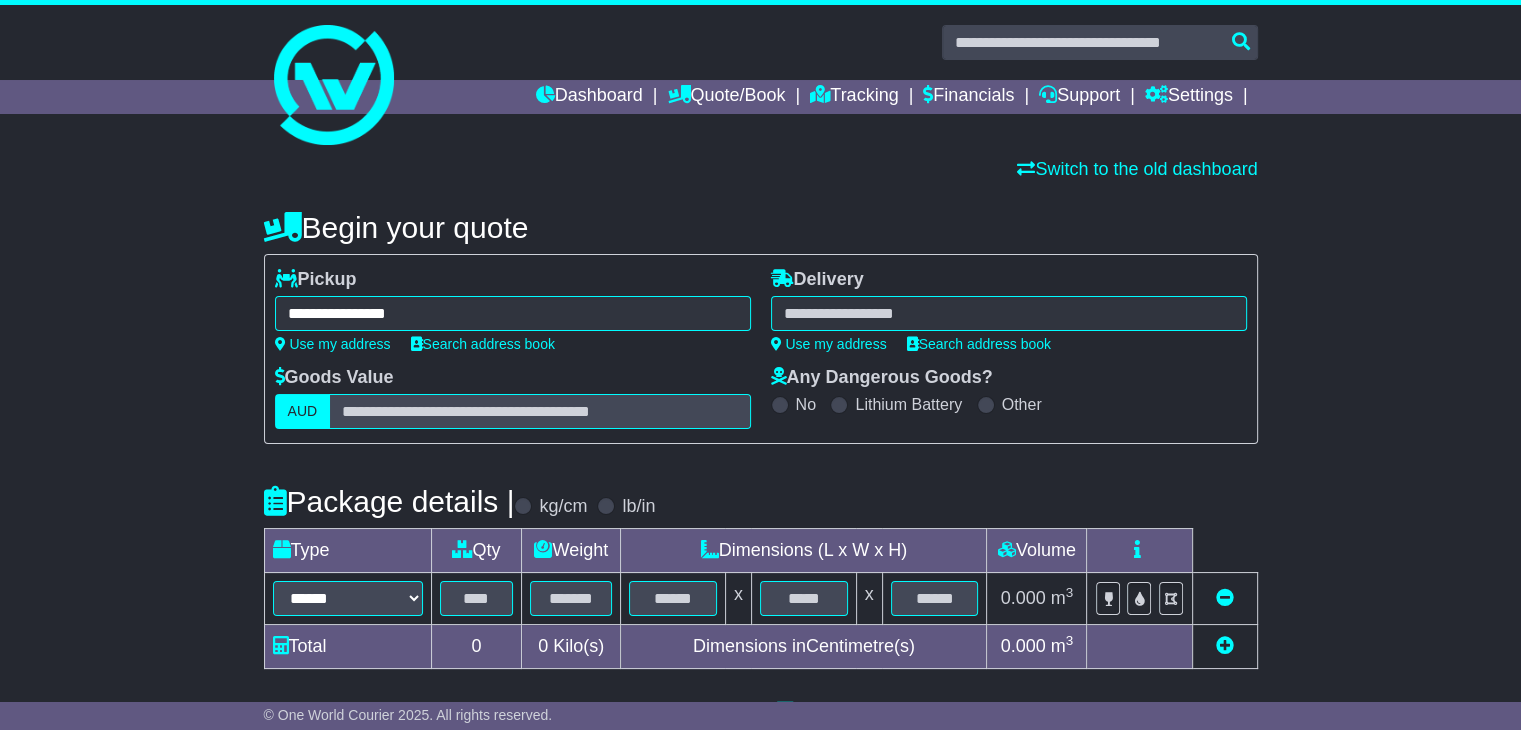 click at bounding box center [1009, 313] 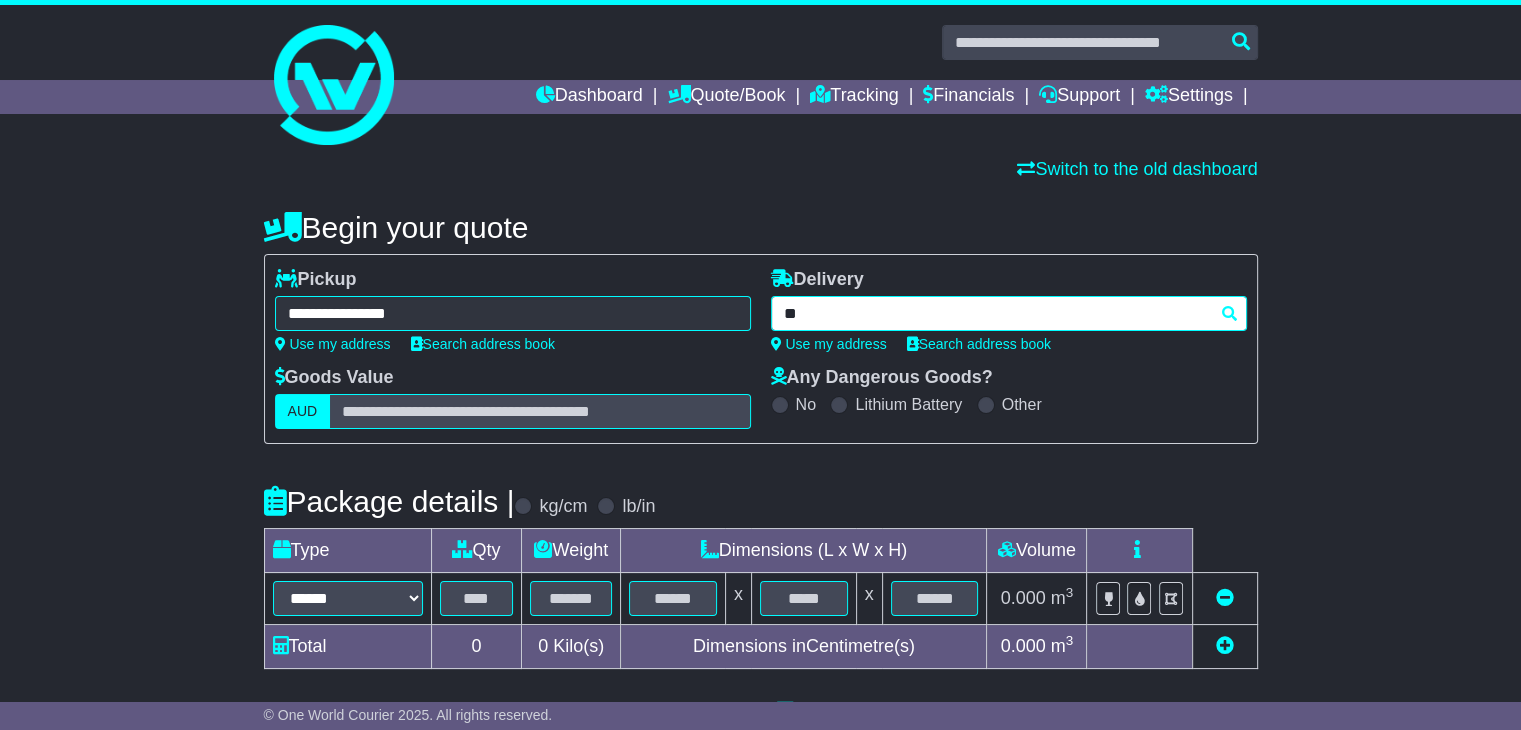 type on "***" 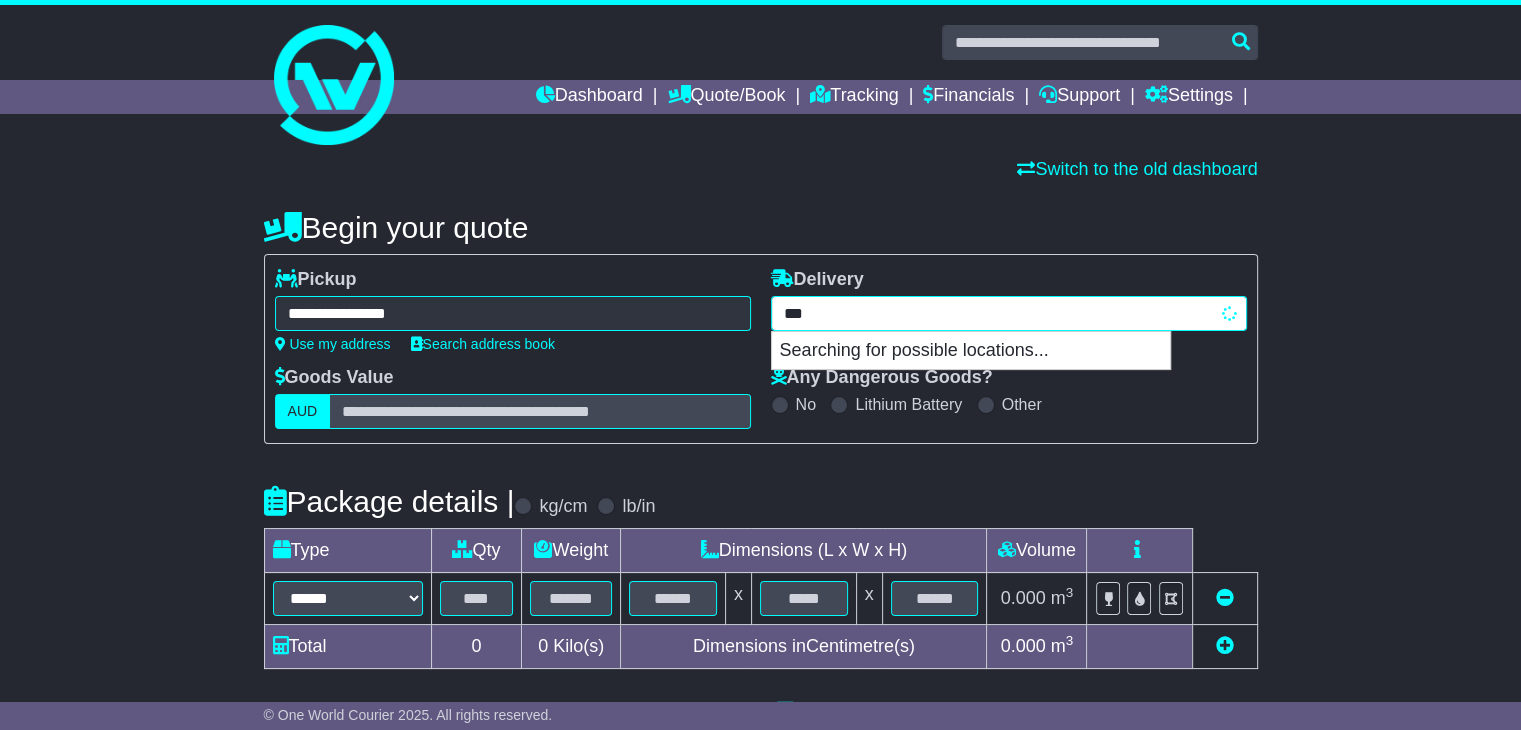 type on "**********" 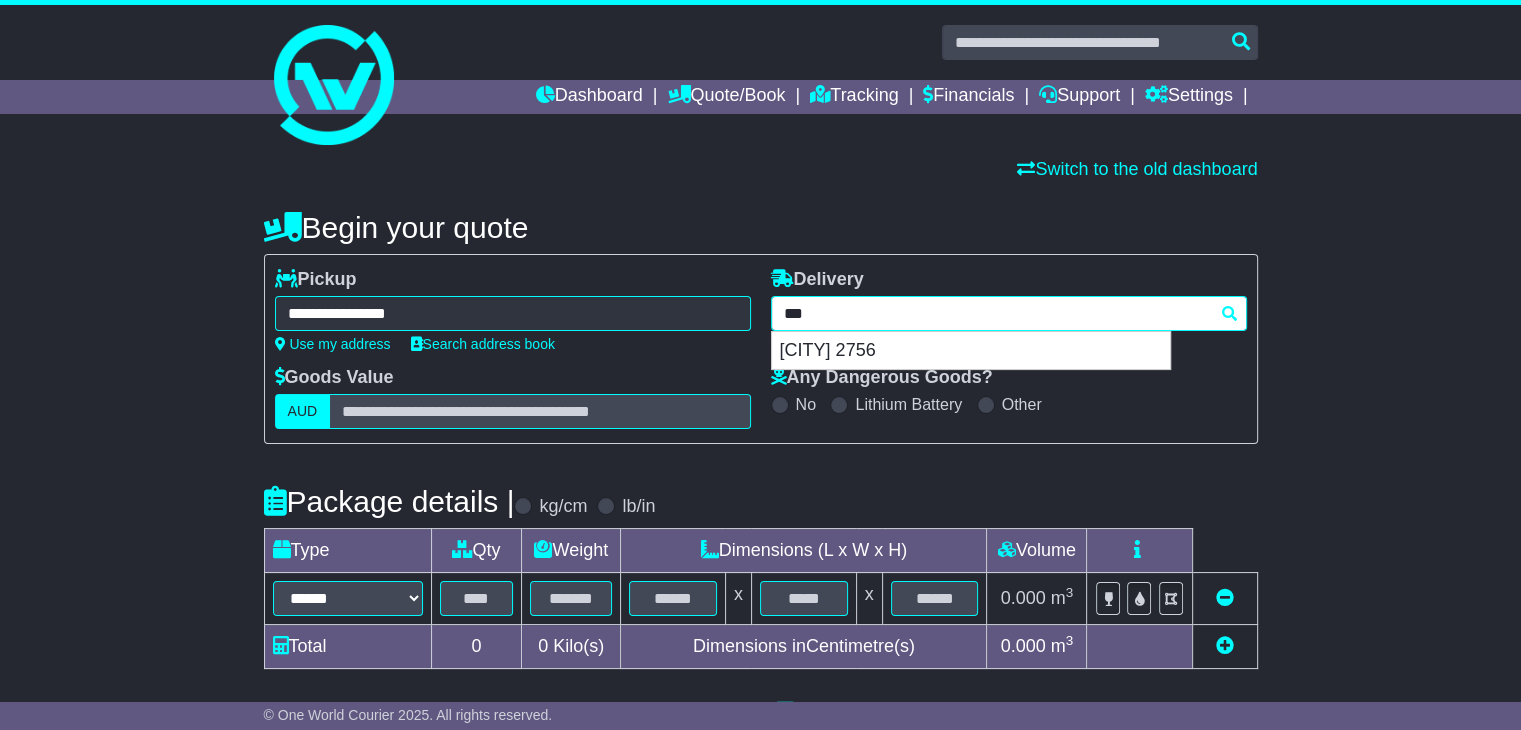 type 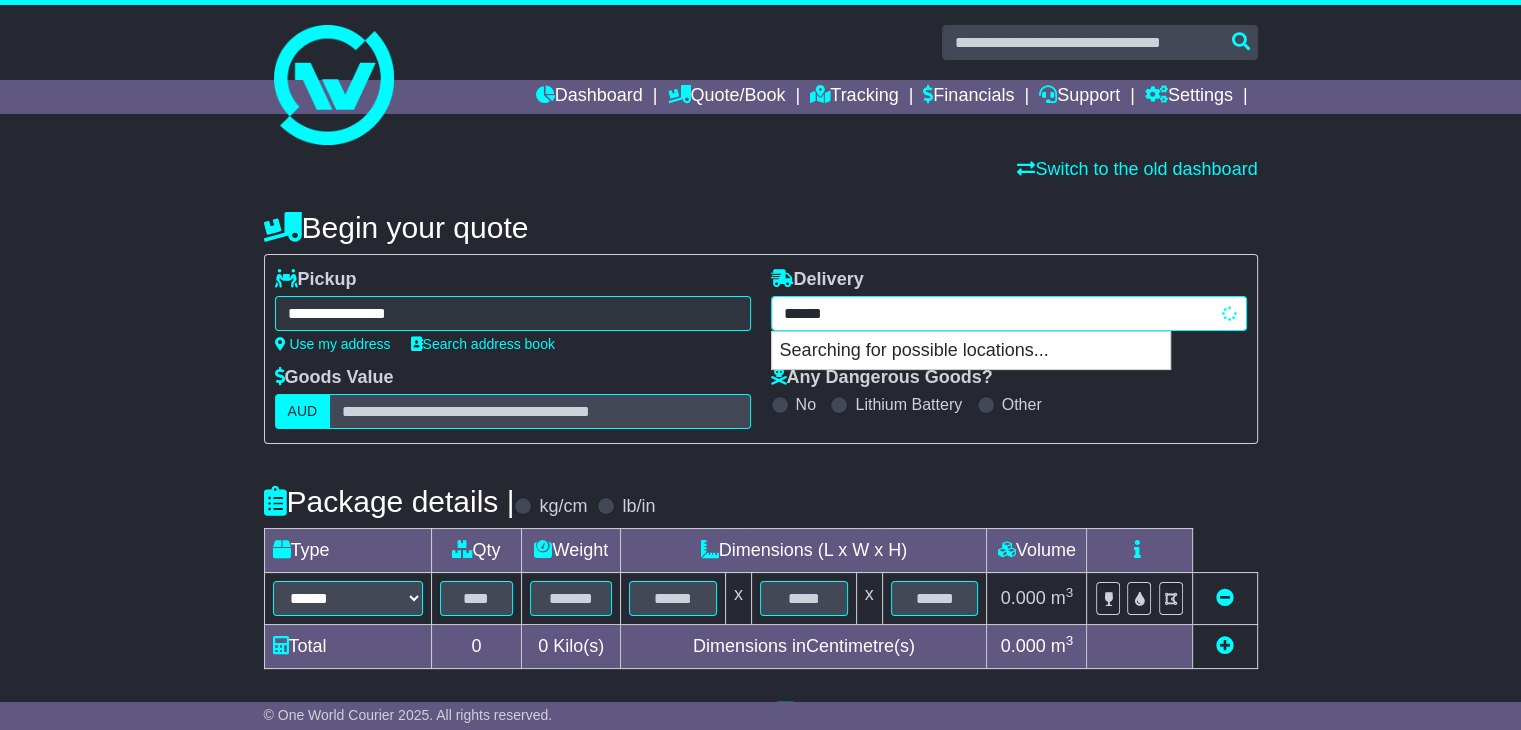 type on "*******" 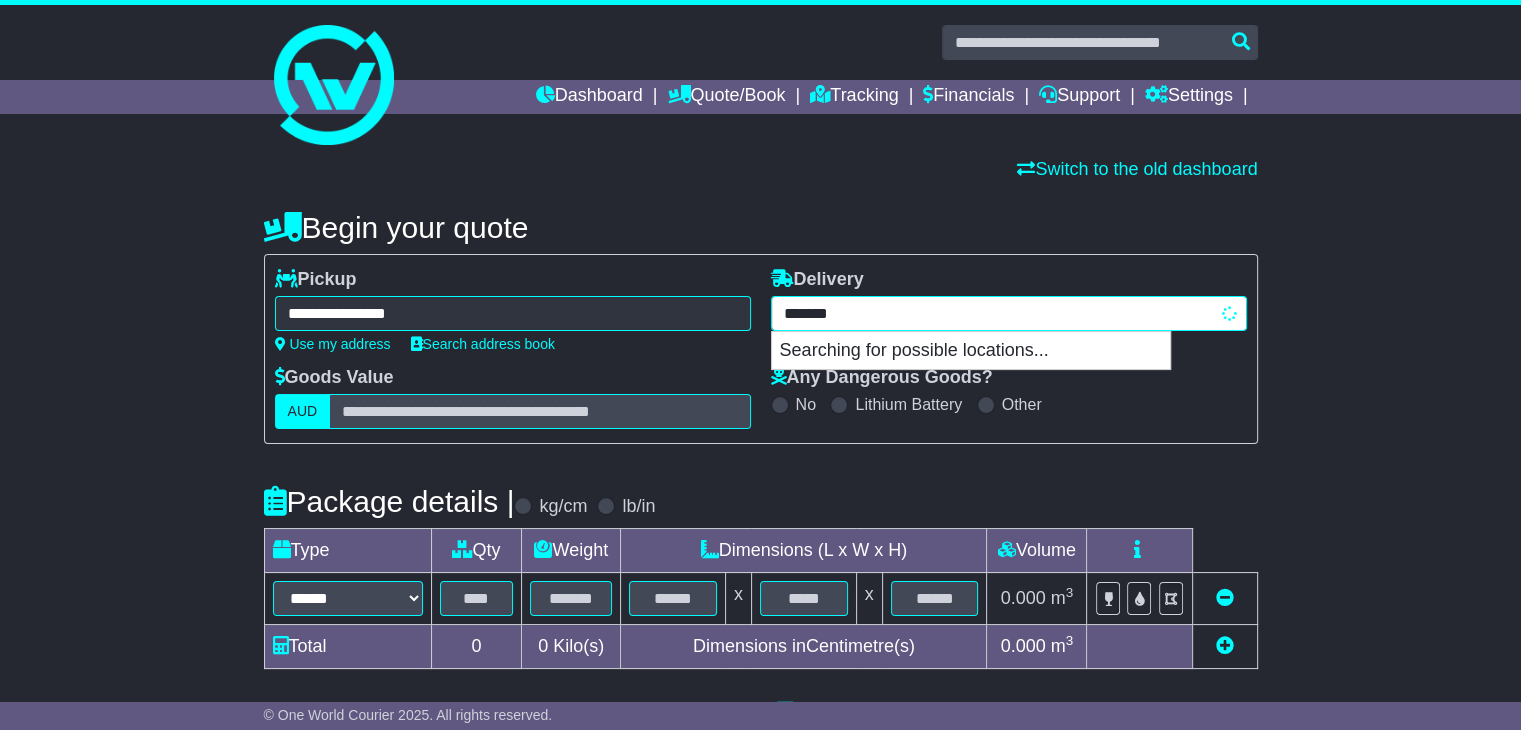 type on "**********" 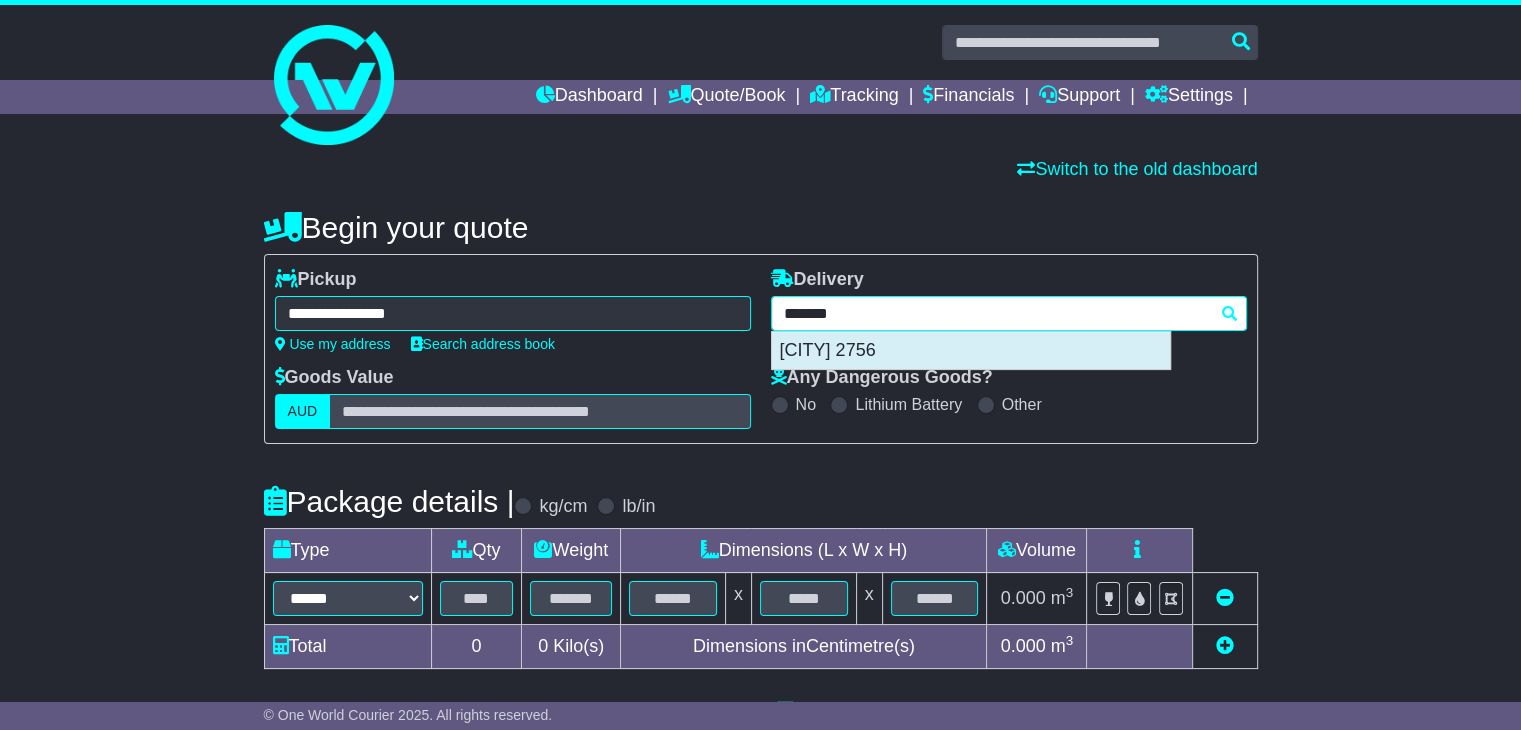 click on "[CITY] 2756" at bounding box center [971, 351] 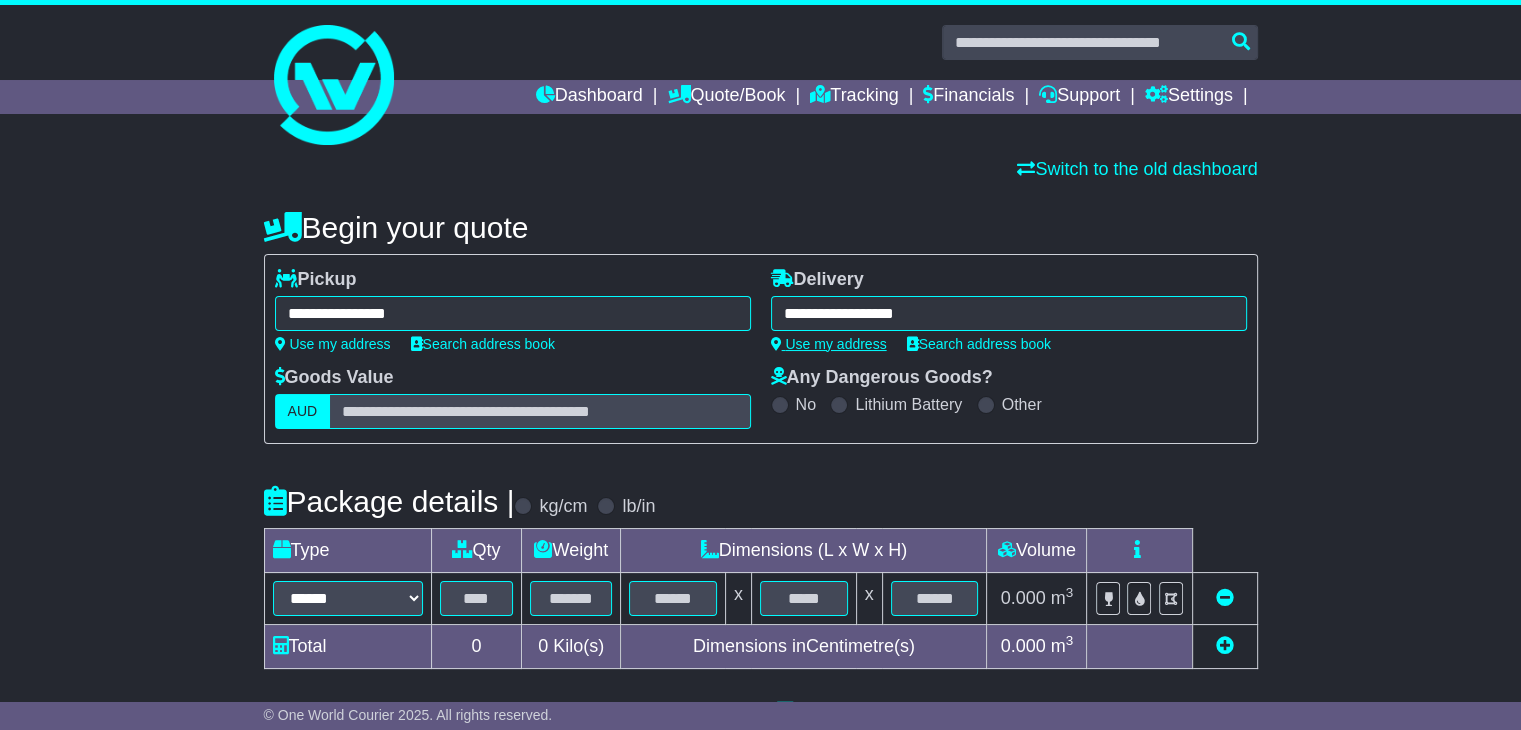 type on "**********" 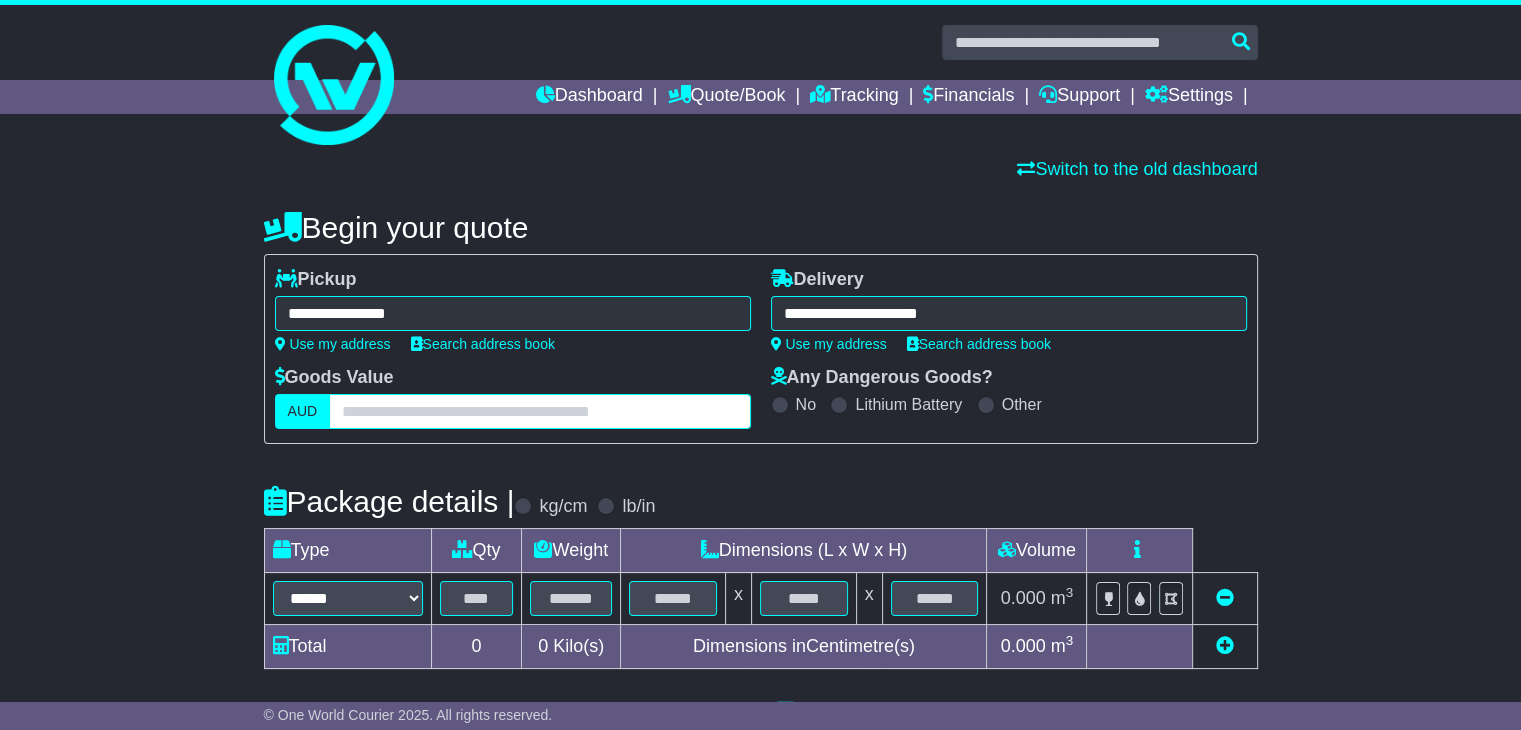 click at bounding box center [539, 411] 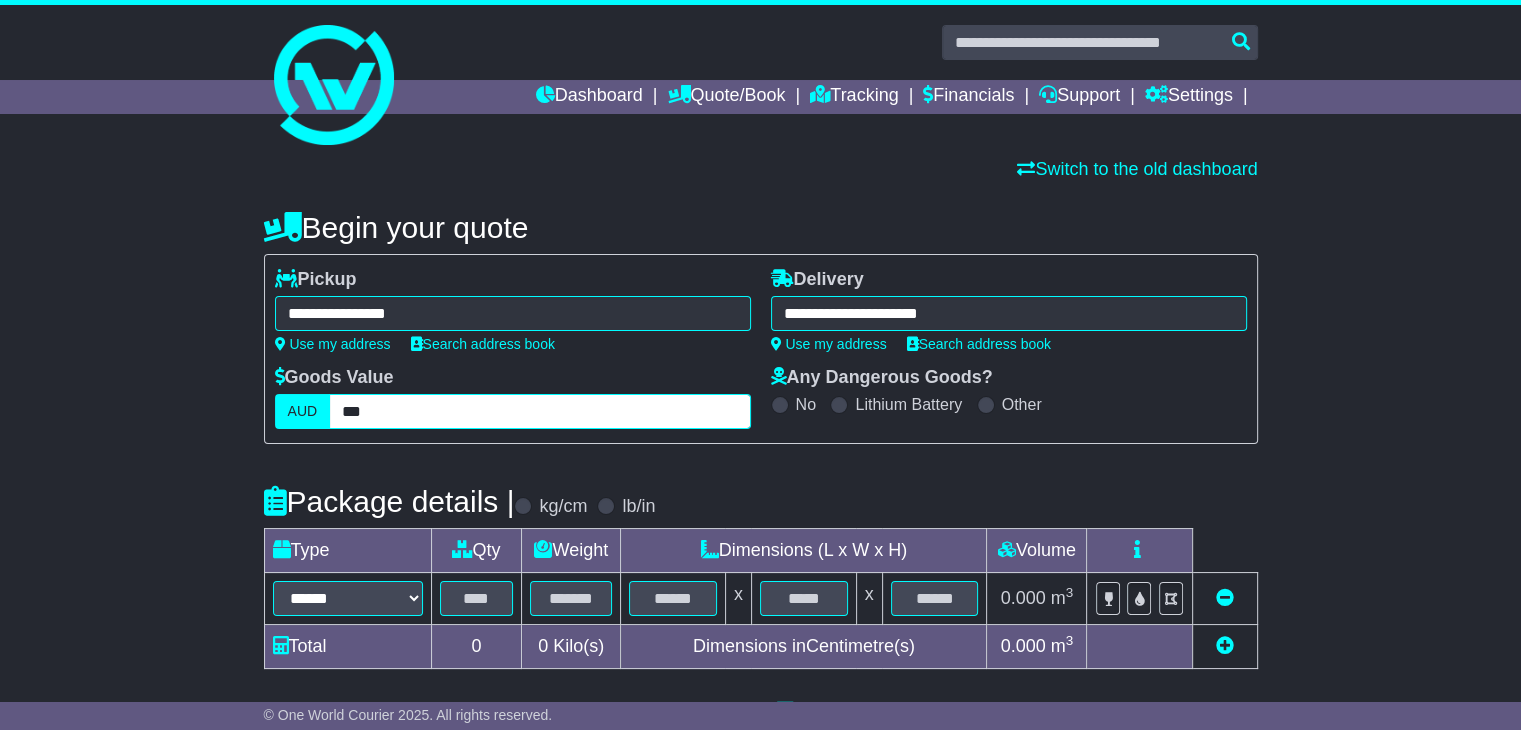type on "***" 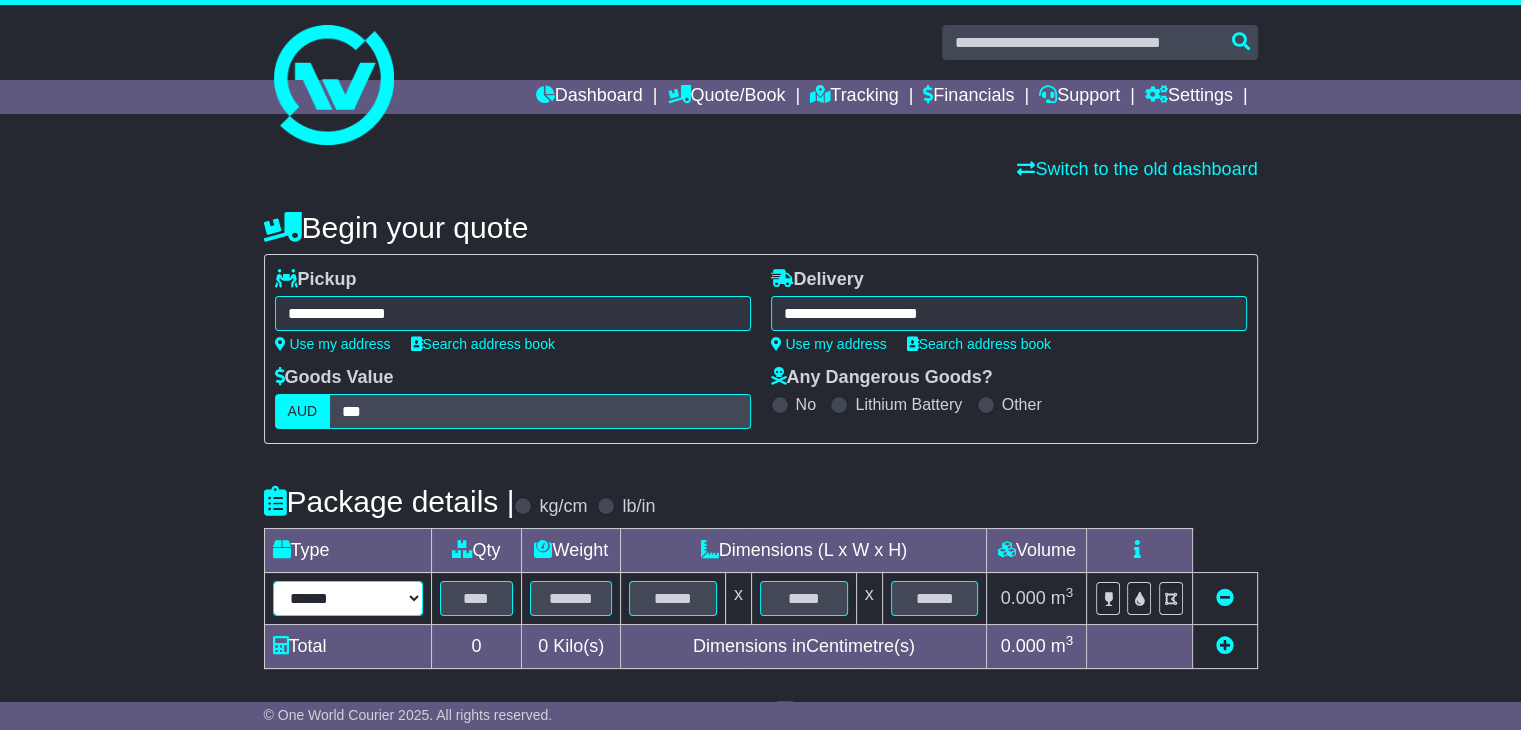 click on "****** ****** *** ******** ***** **** **** ****** *** *******" at bounding box center [348, 598] 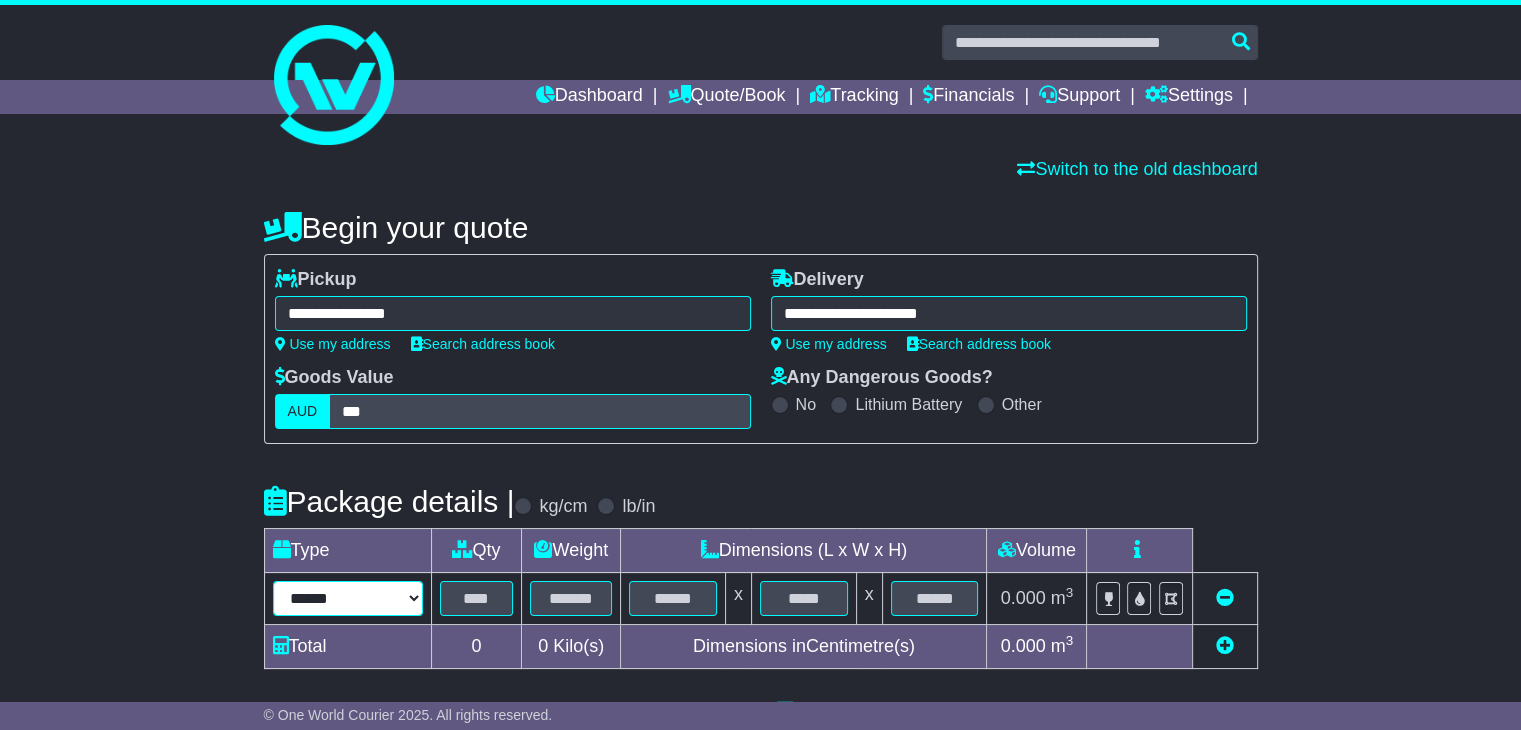 select on "****" 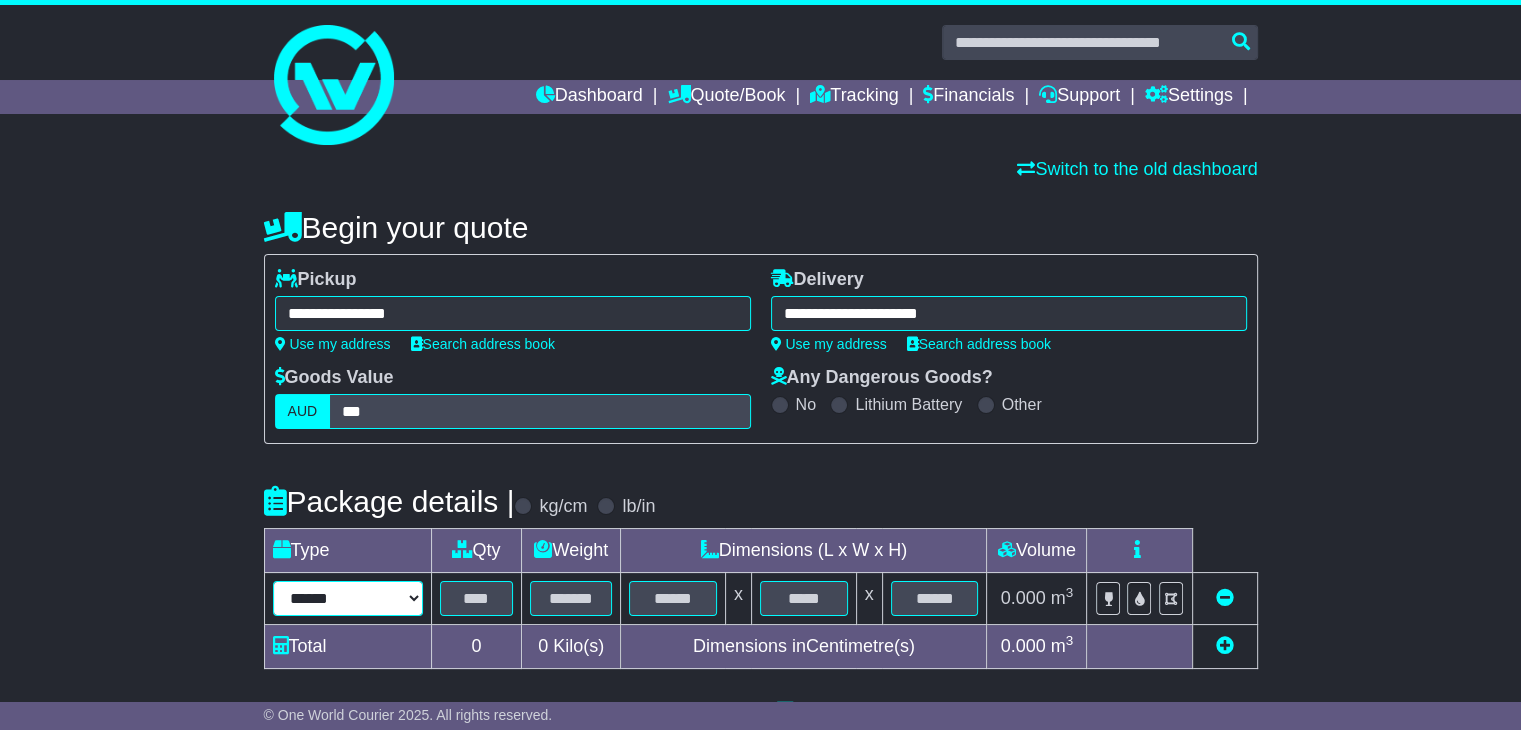 click on "****** ****** *** ******** ***** **** **** ****** *** *******" at bounding box center (348, 598) 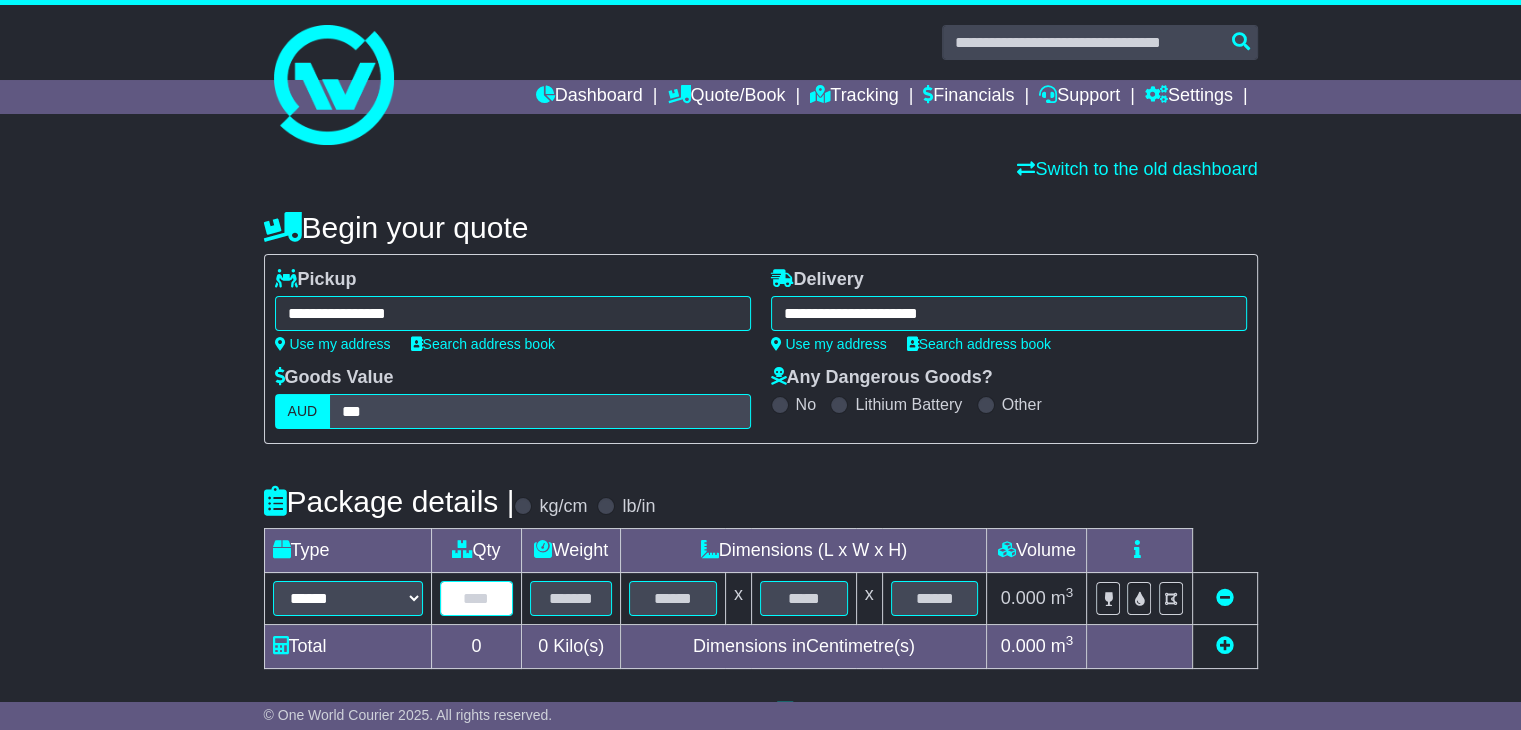 click at bounding box center [477, 598] 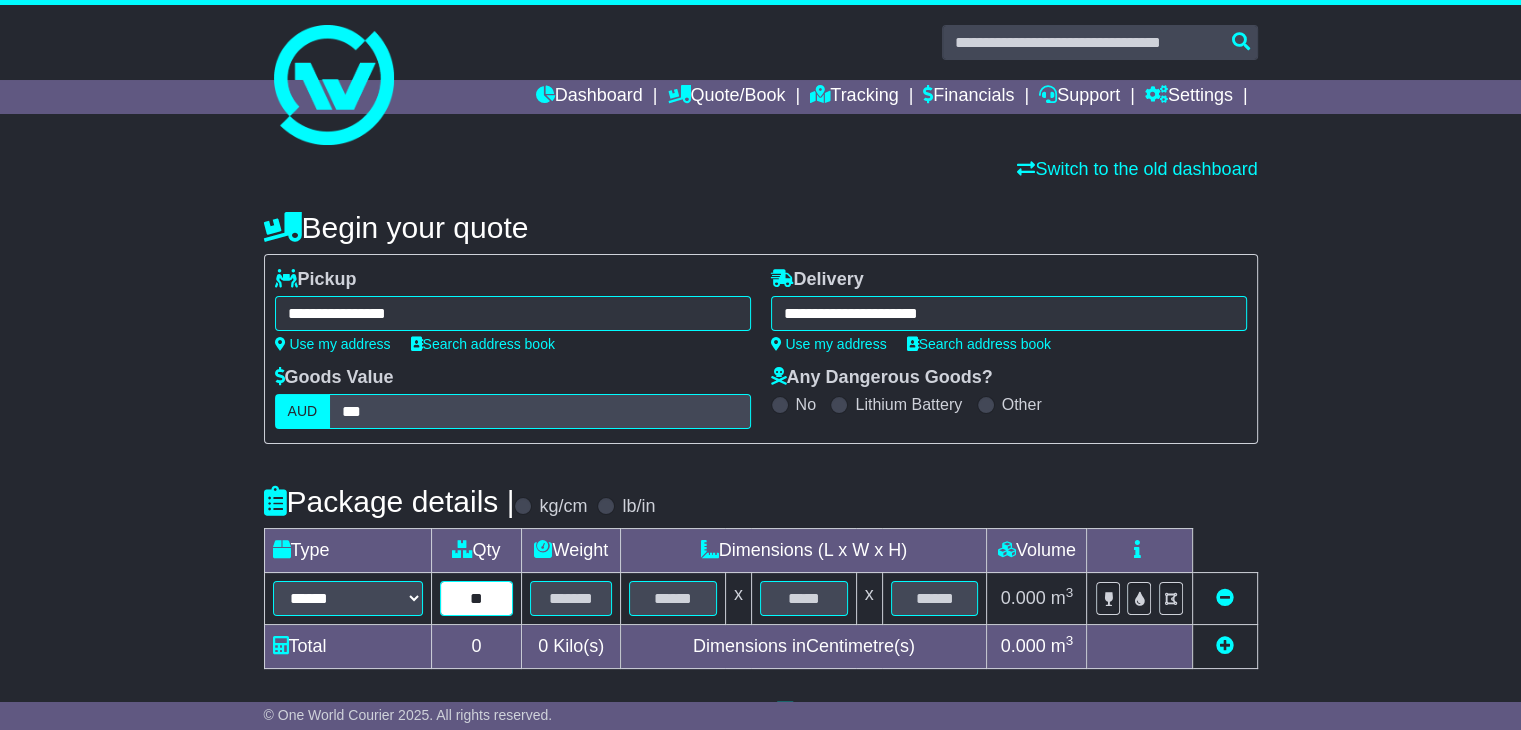 type on "**" 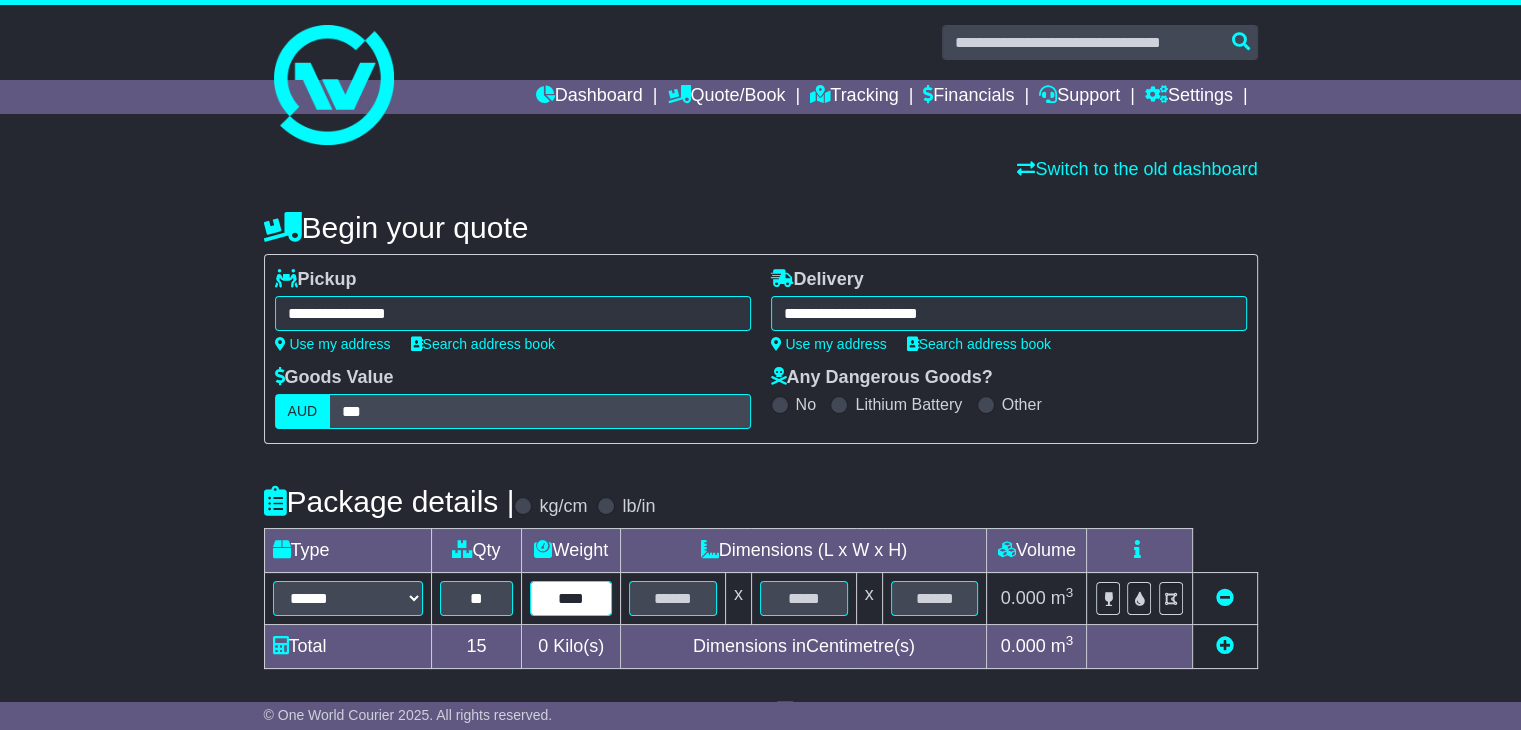 type on "****" 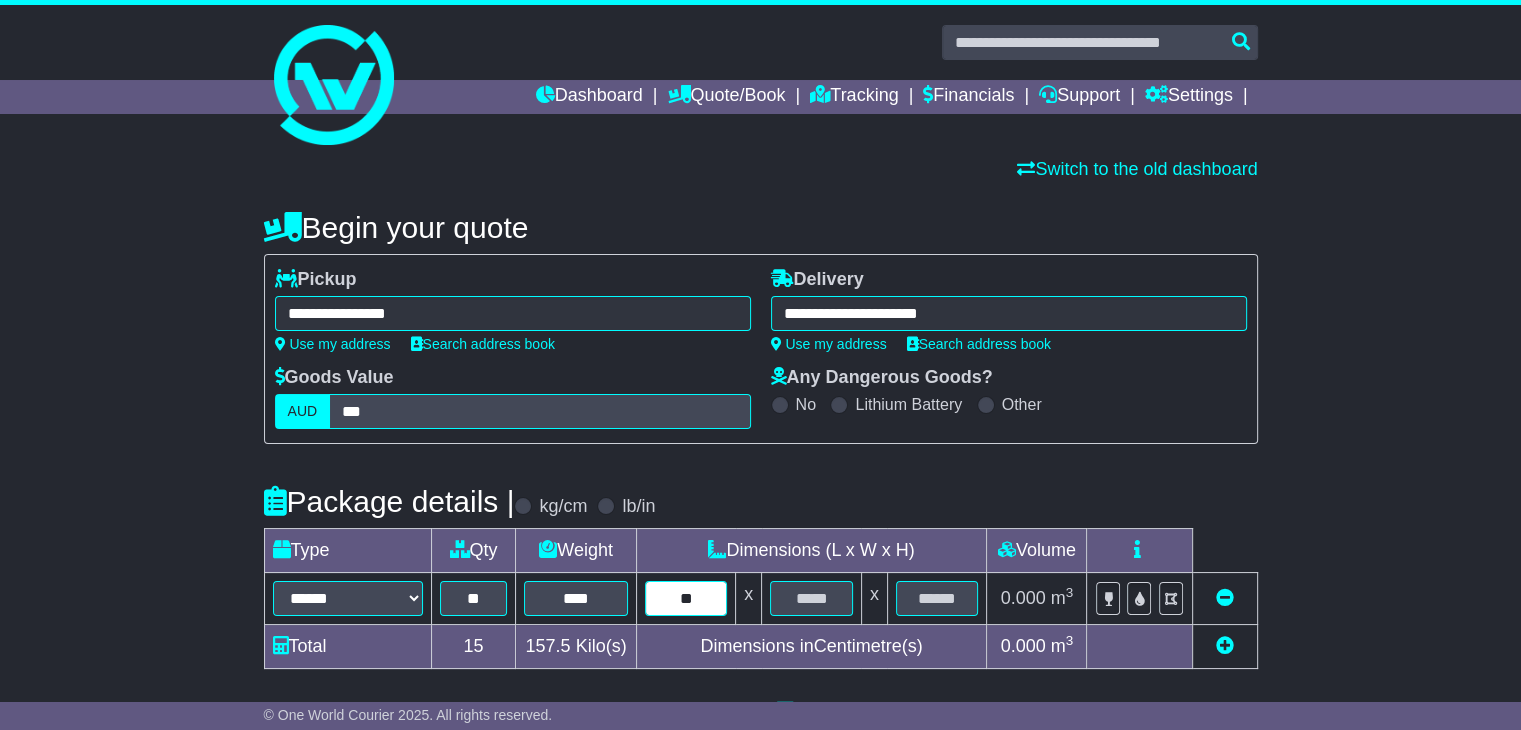 type on "**" 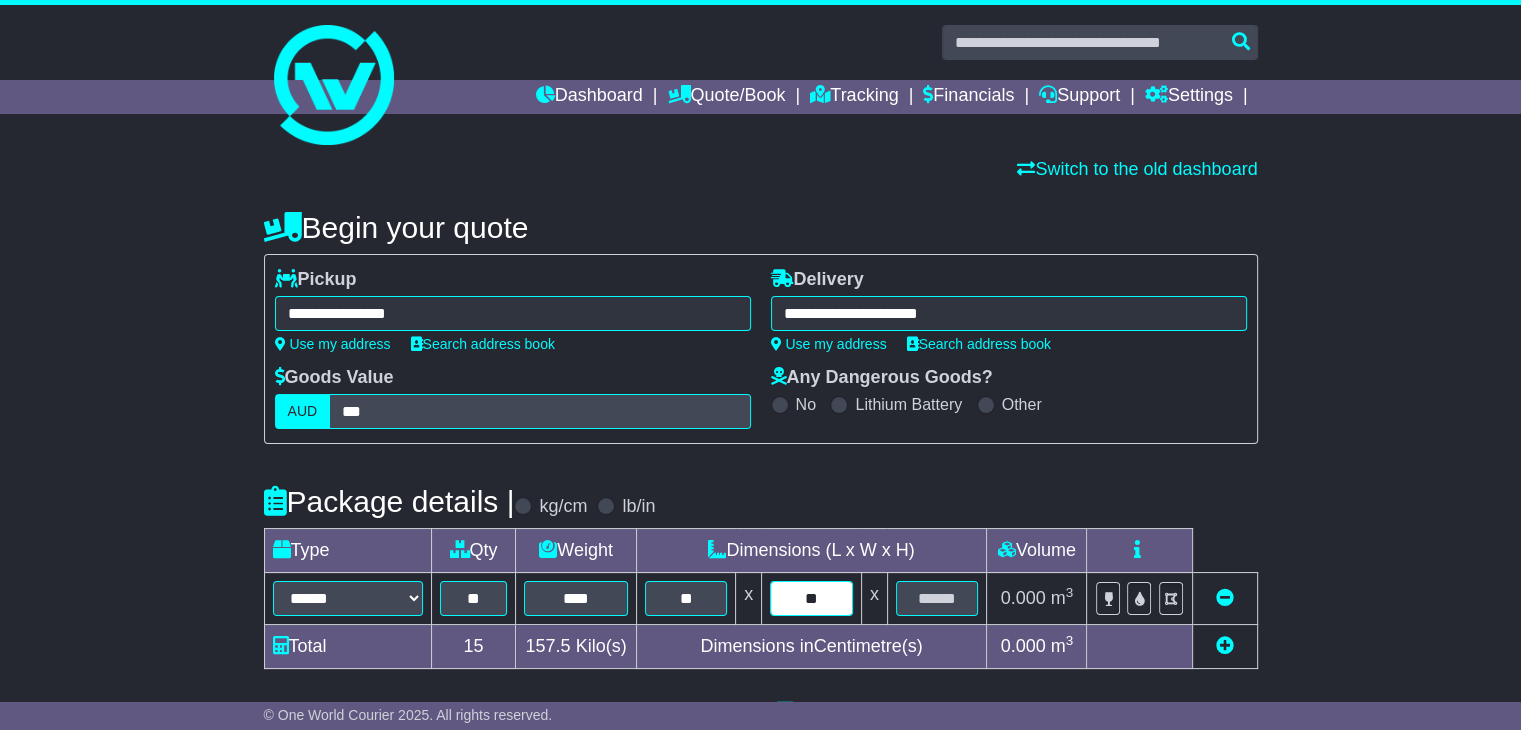 type on "**" 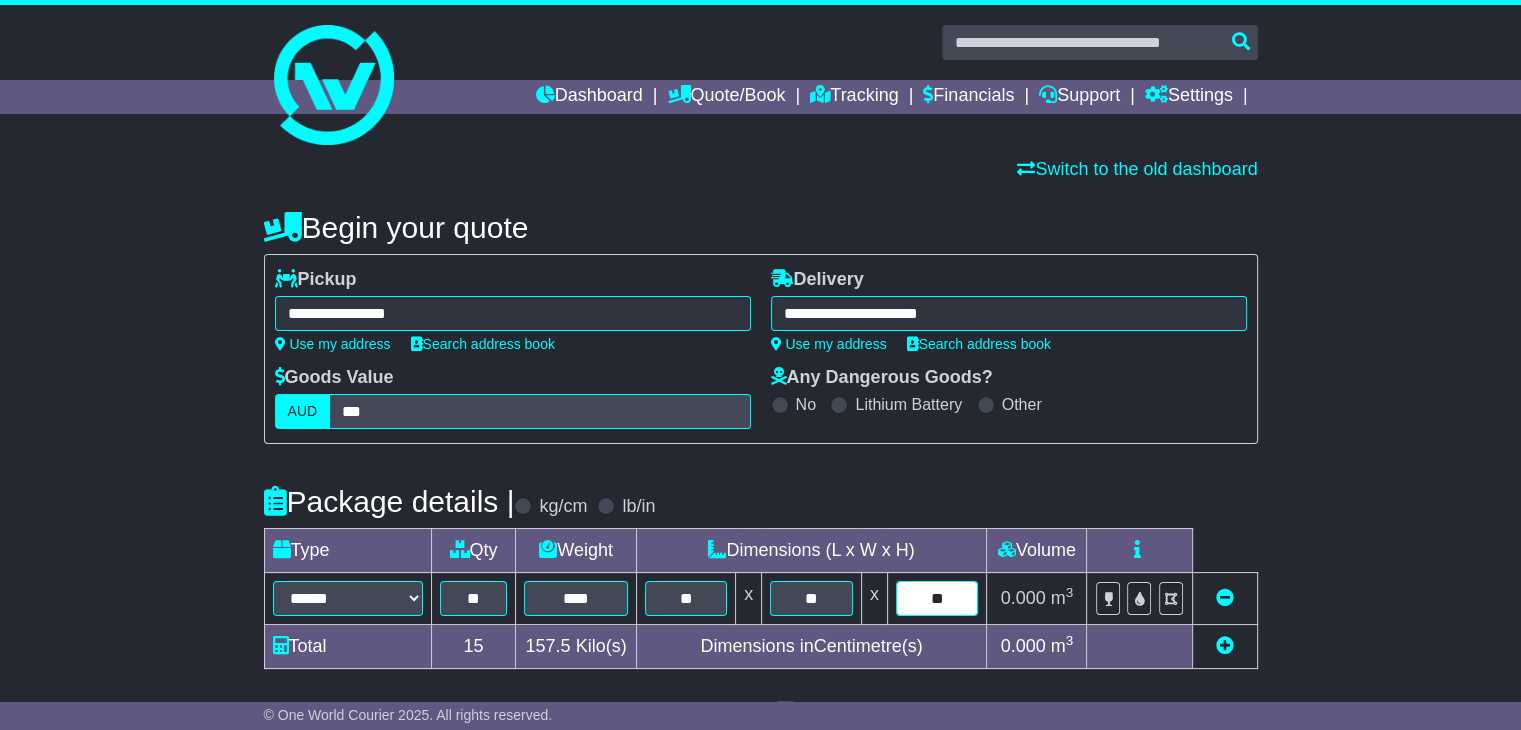 type on "**" 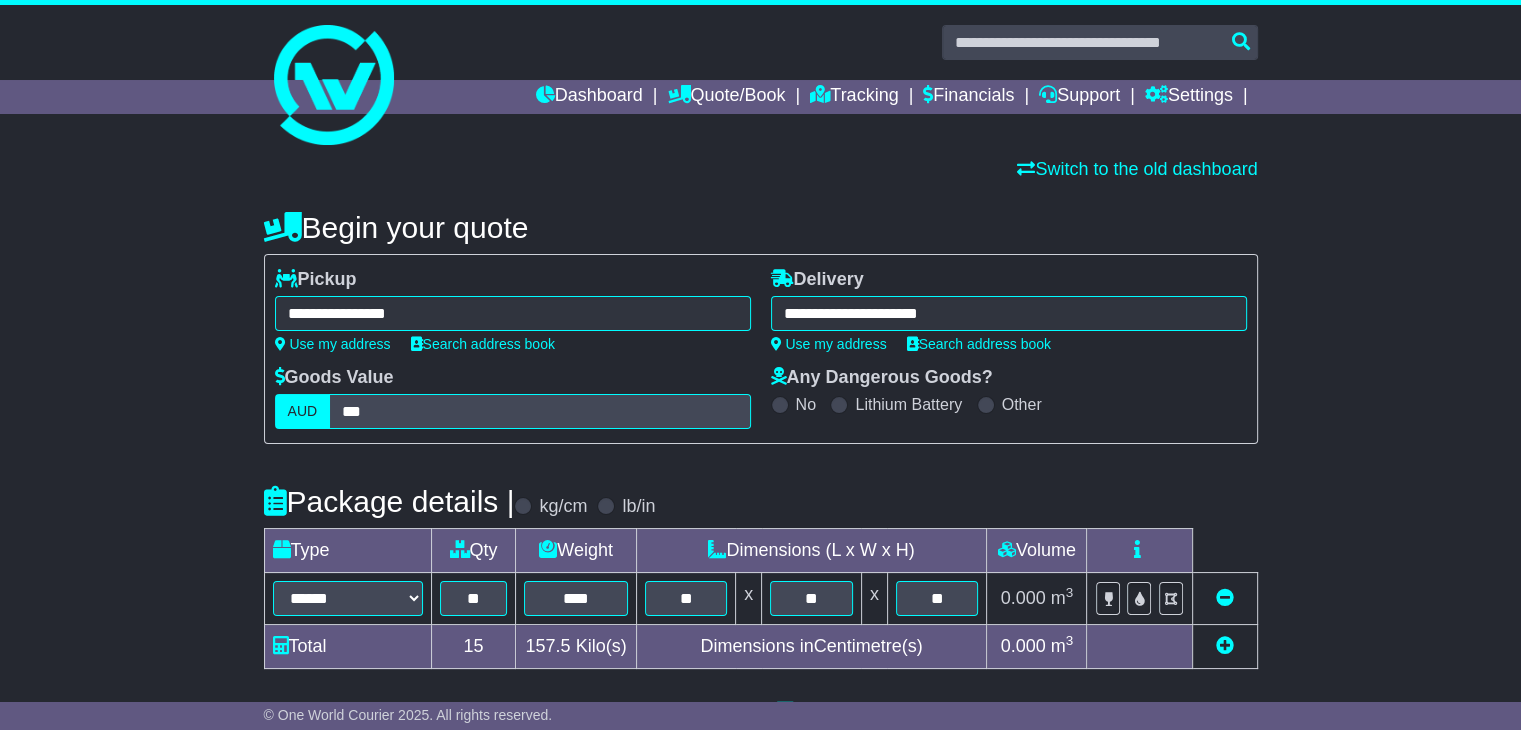 scroll, scrollTop: 543, scrollLeft: 0, axis: vertical 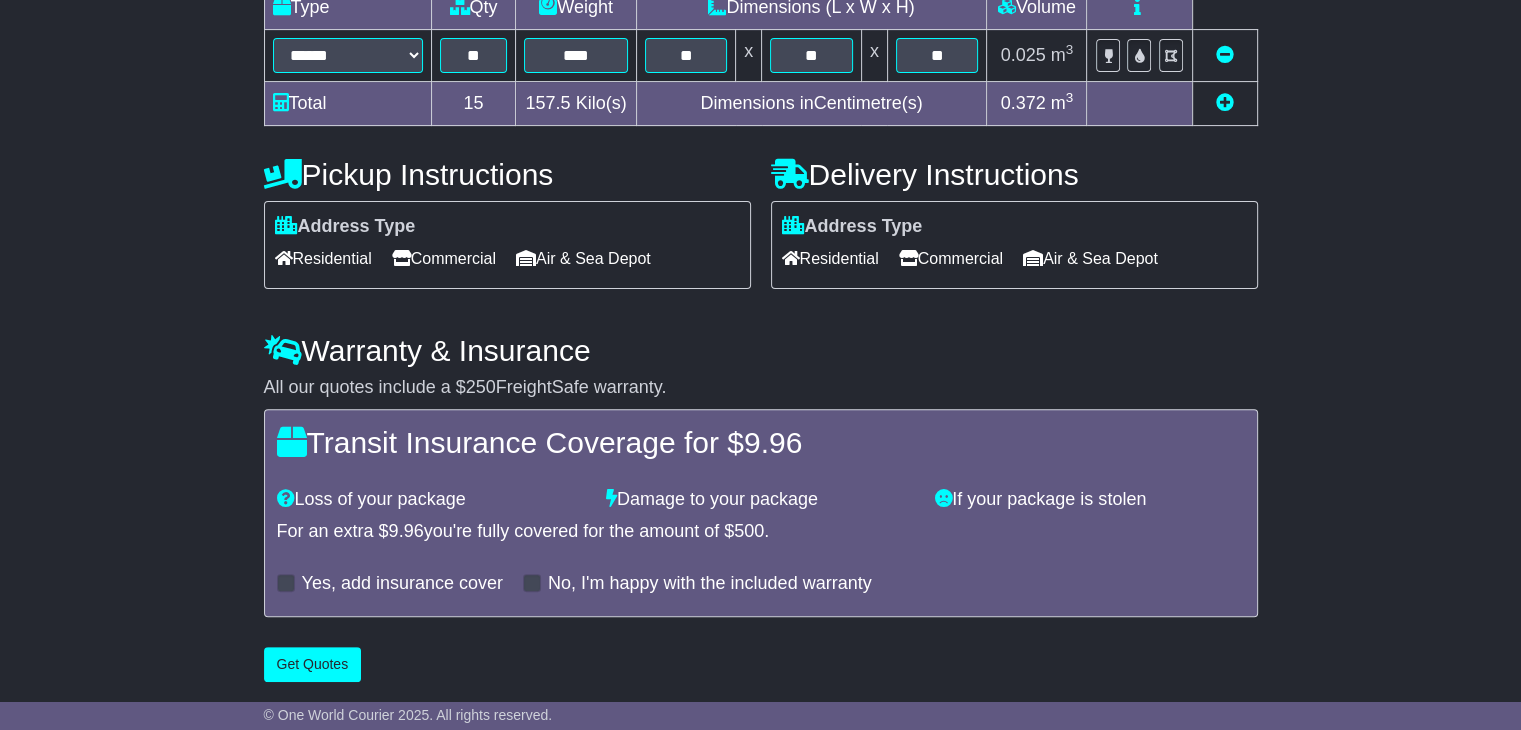click on "Commercial" at bounding box center (444, 258) 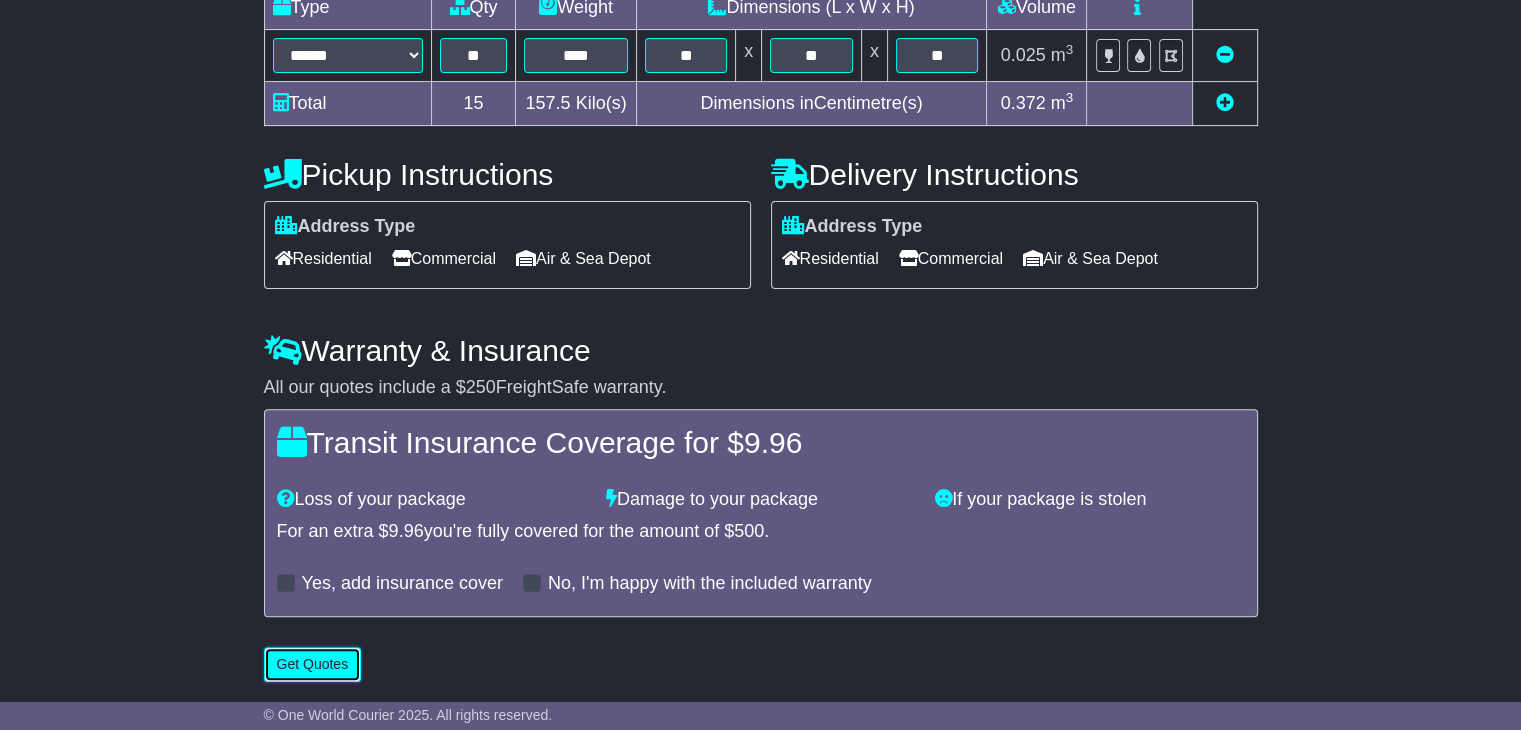 click on "Get Quotes" at bounding box center [313, 664] 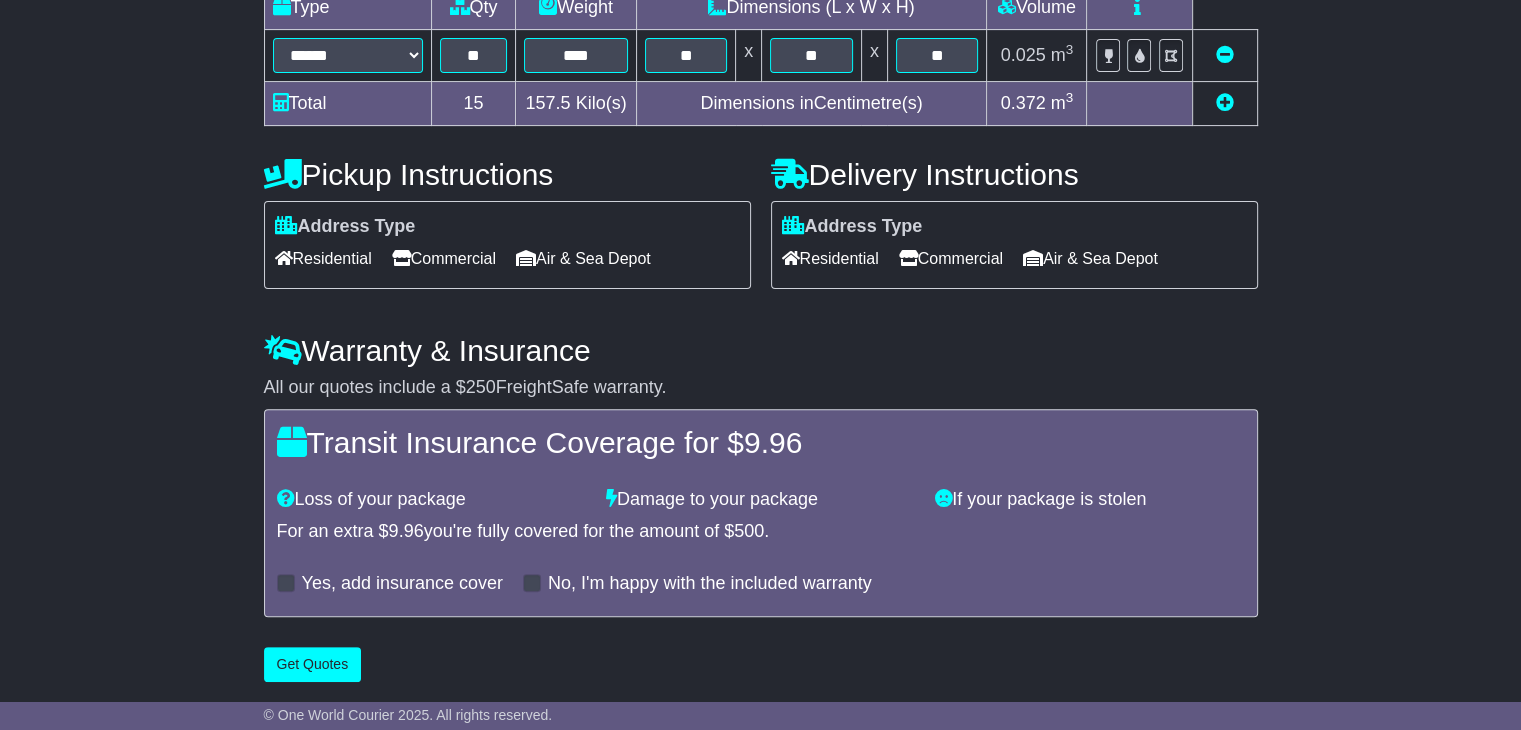 scroll, scrollTop: 0, scrollLeft: 0, axis: both 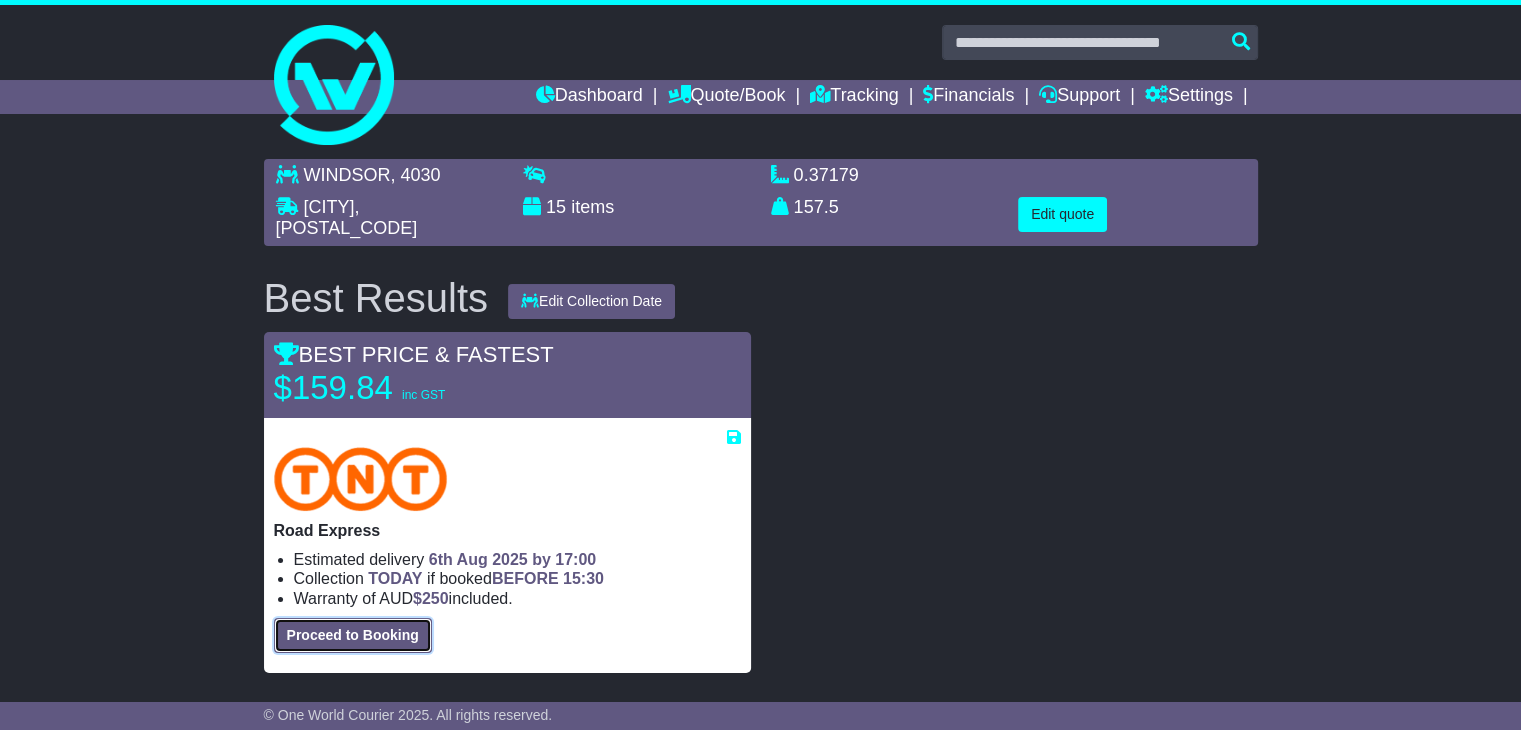 click on "Proceed to Booking" at bounding box center [353, 635] 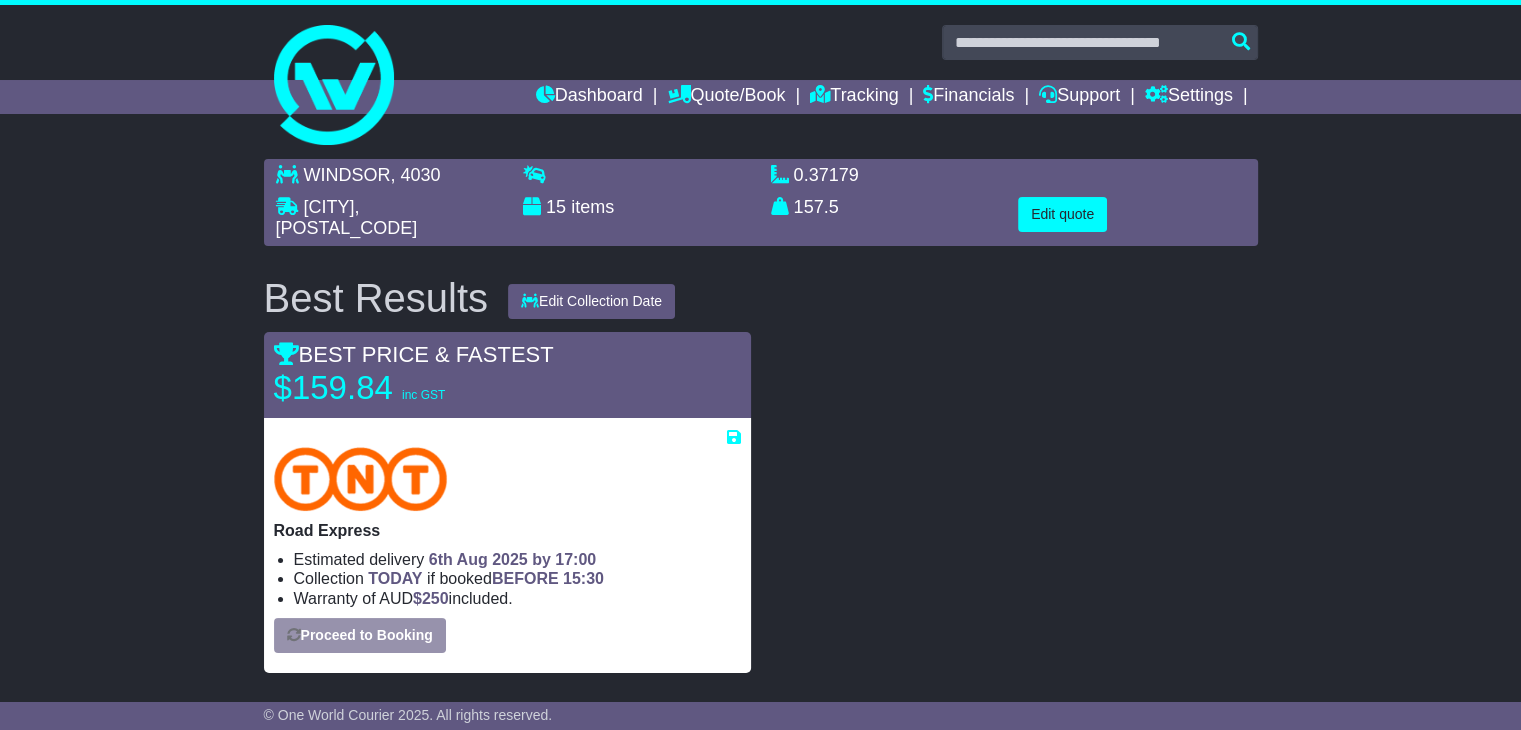 select on "****" 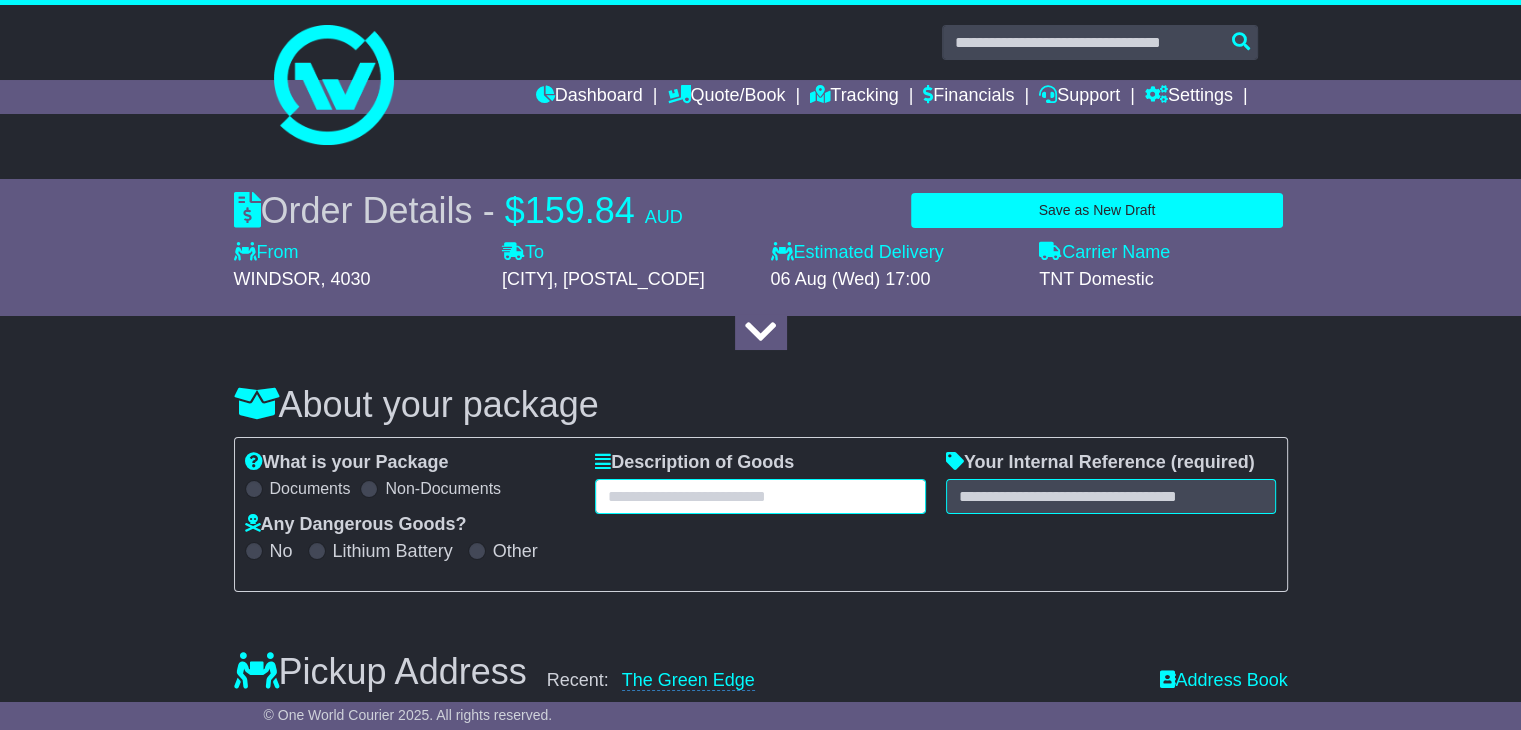 click at bounding box center [760, 496] 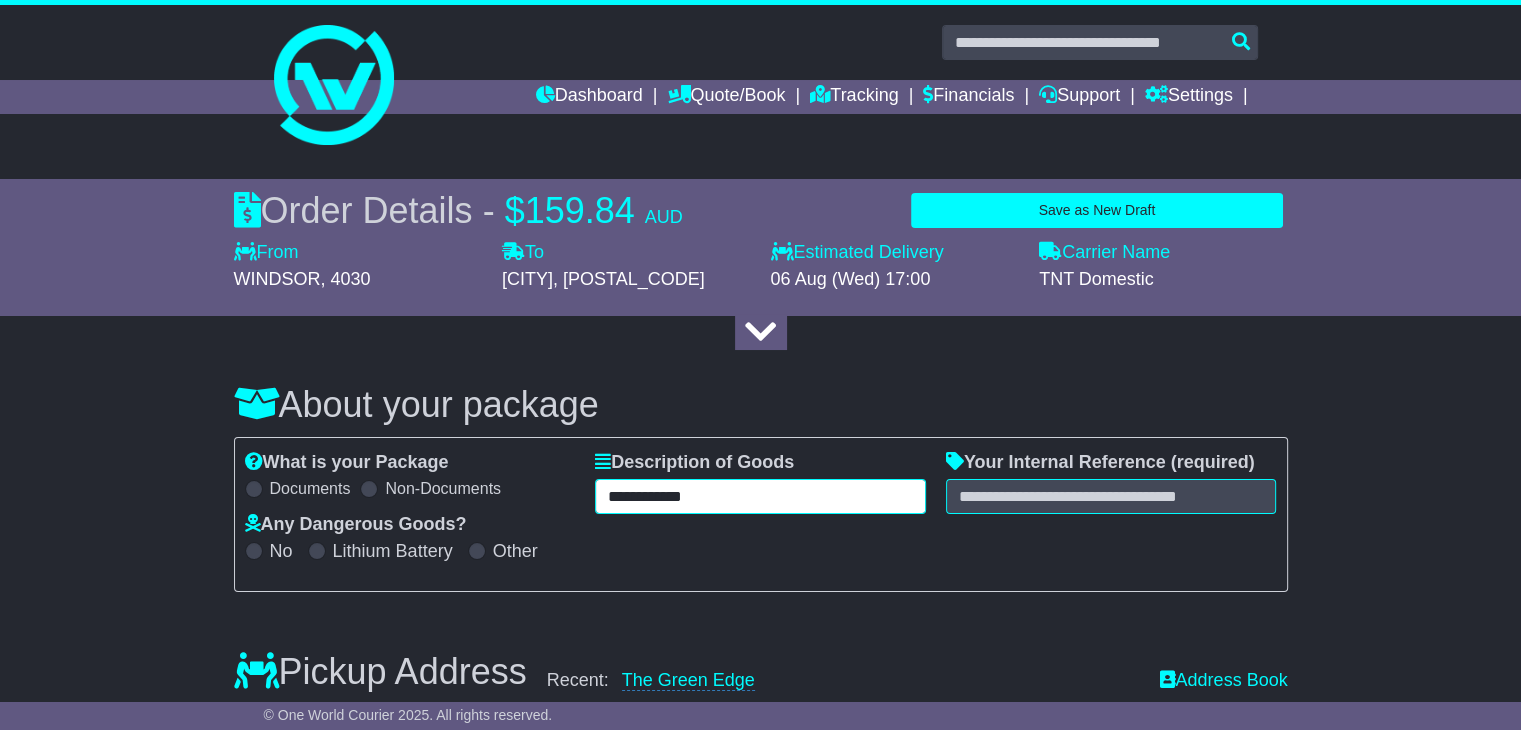 type on "**********" 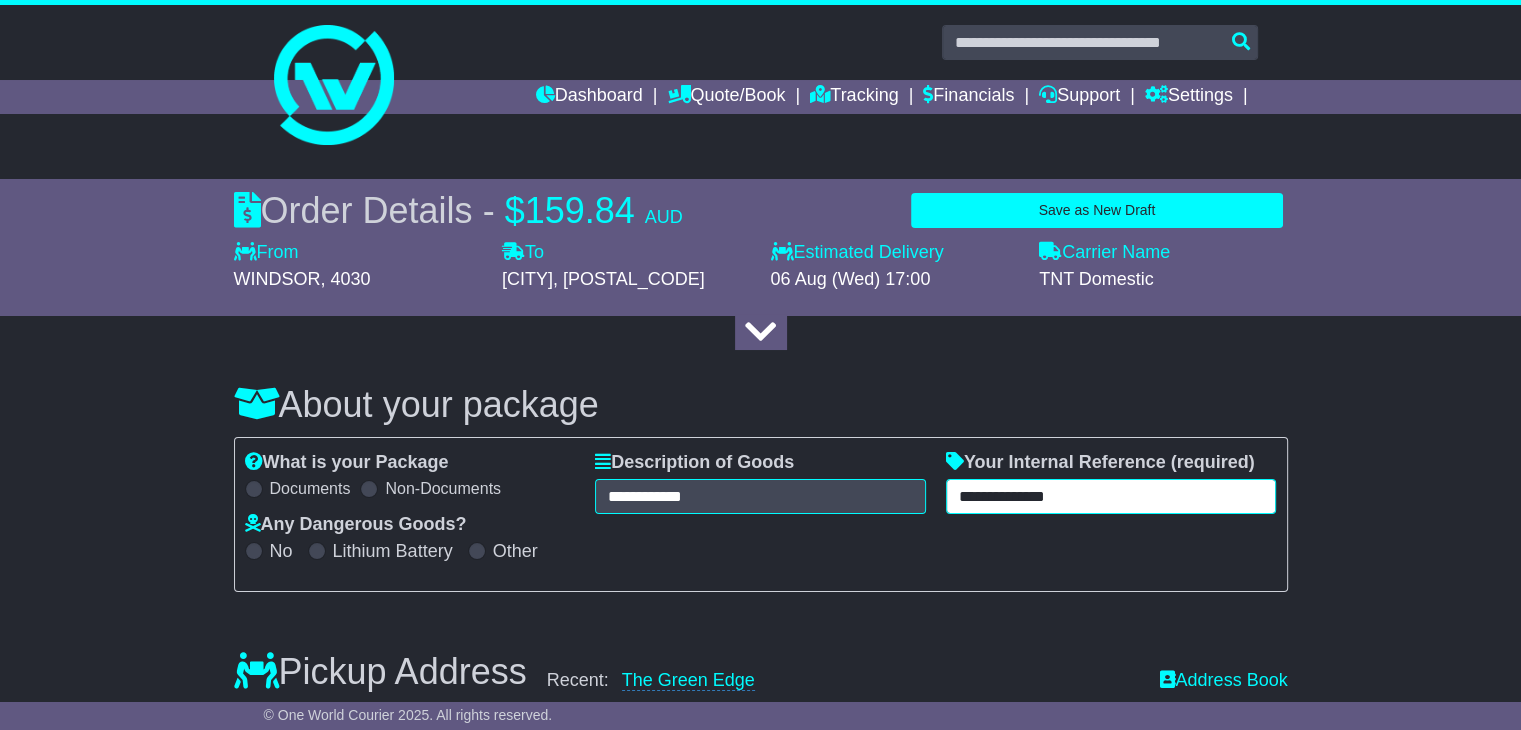 scroll, scrollTop: 400, scrollLeft: 0, axis: vertical 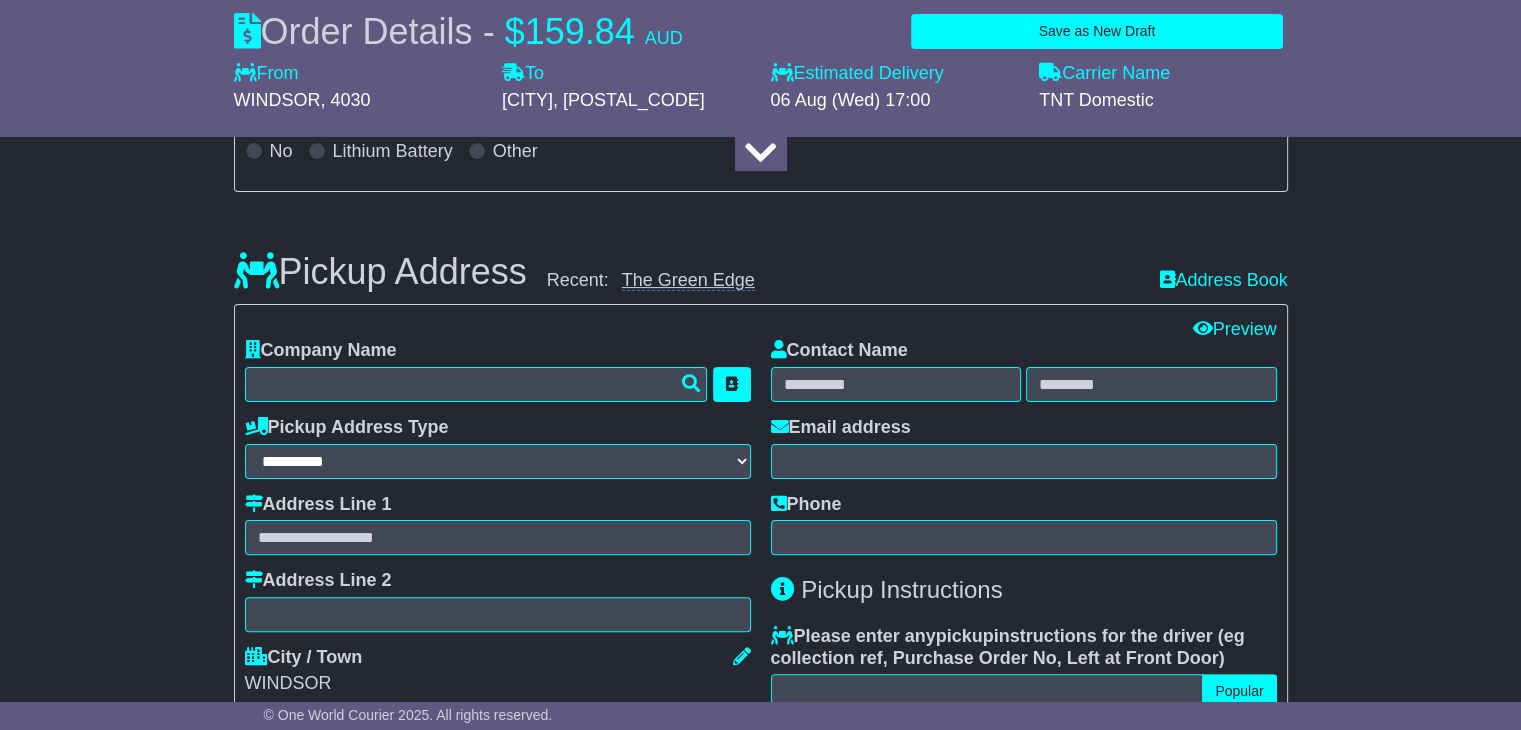 type on "**********" 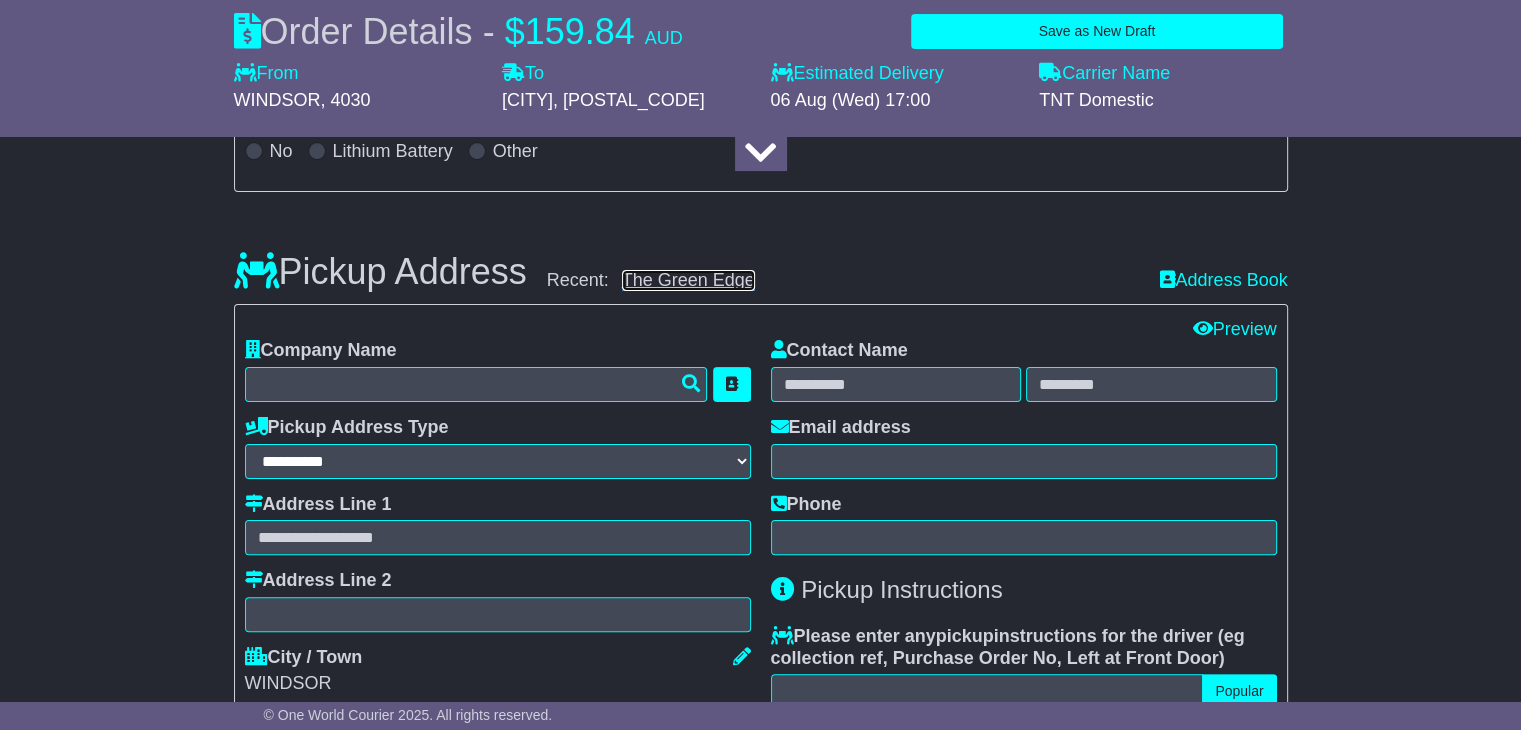 click on "The Green Edge" at bounding box center (688, 280) 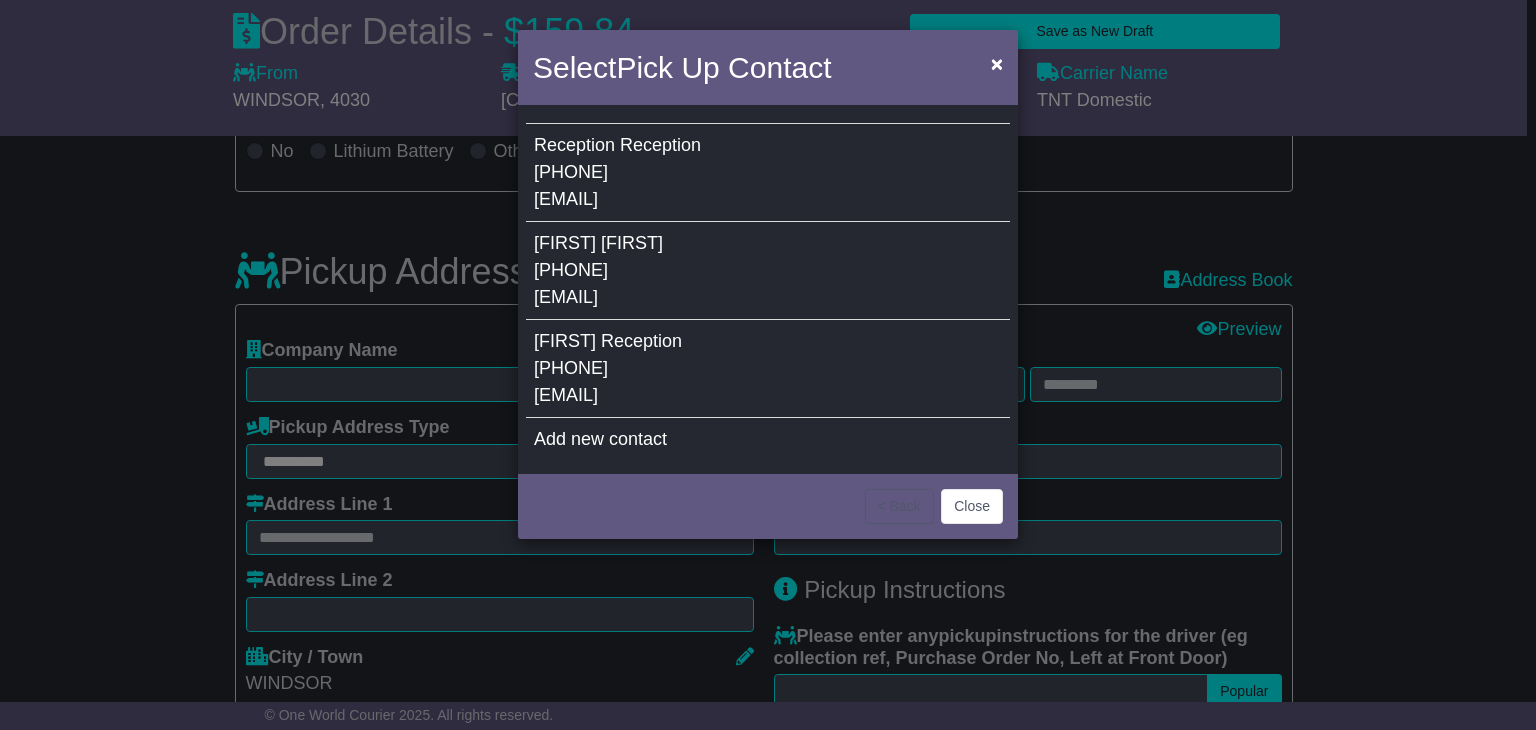 click on "[PHONE]" at bounding box center [571, 368] 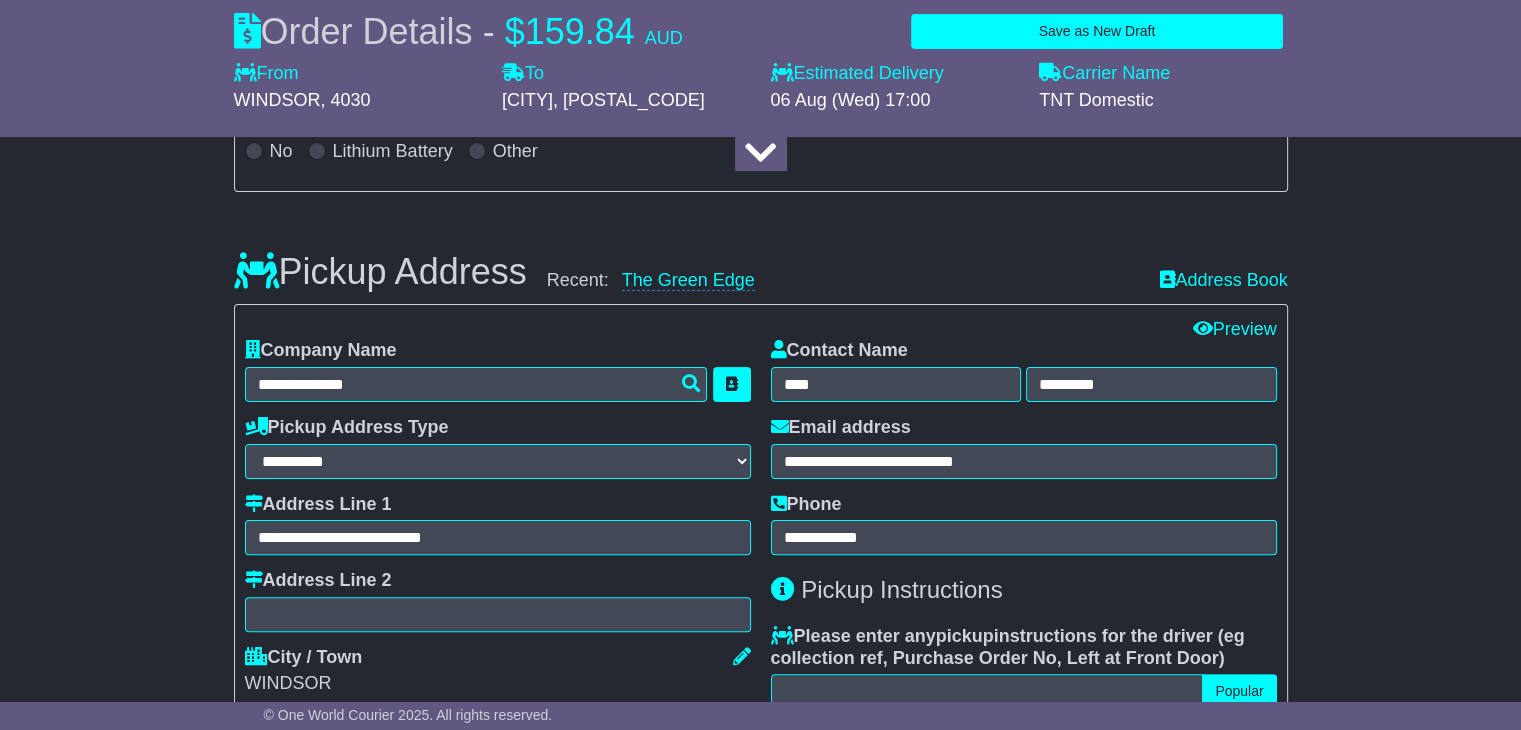 scroll, scrollTop: 800, scrollLeft: 0, axis: vertical 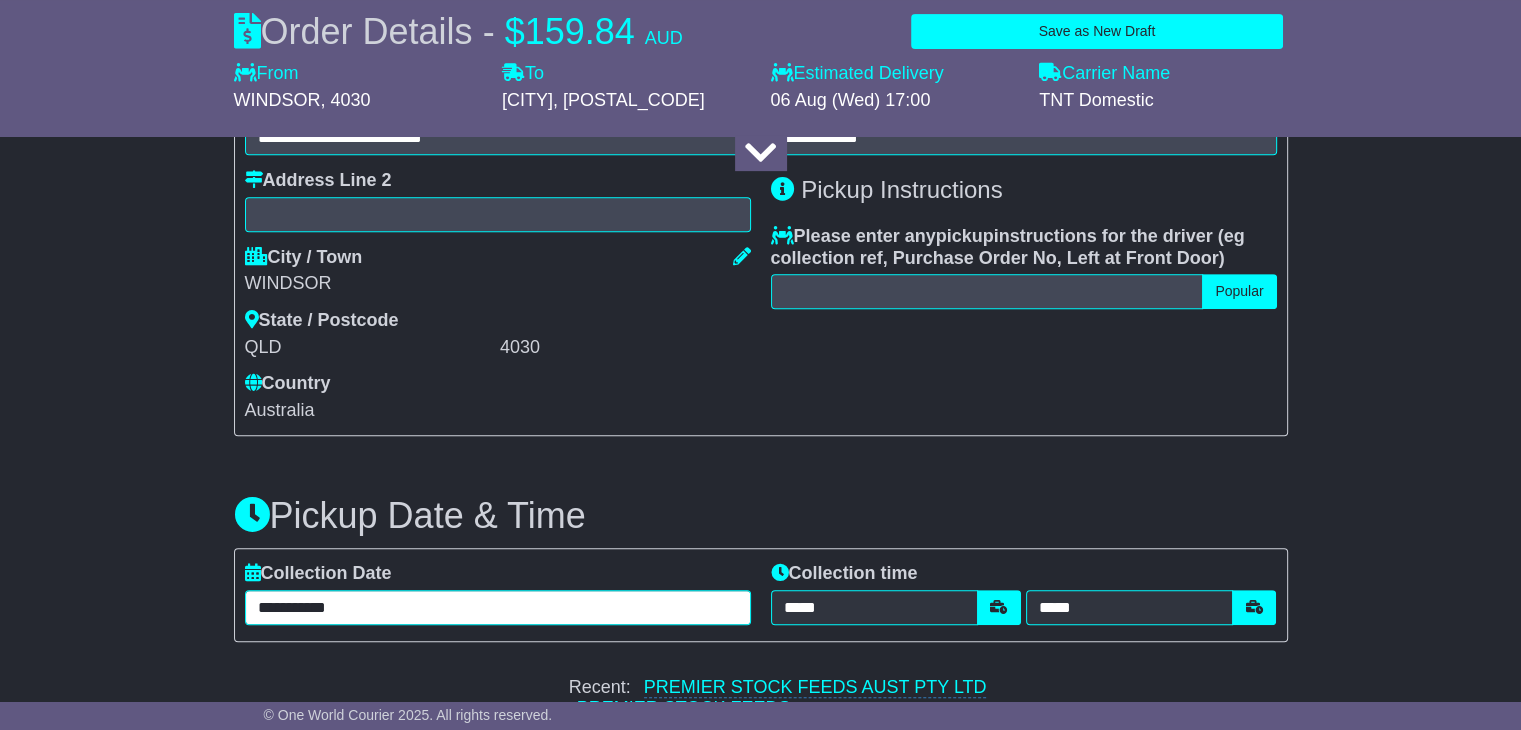 click on "**********" at bounding box center [498, 607] 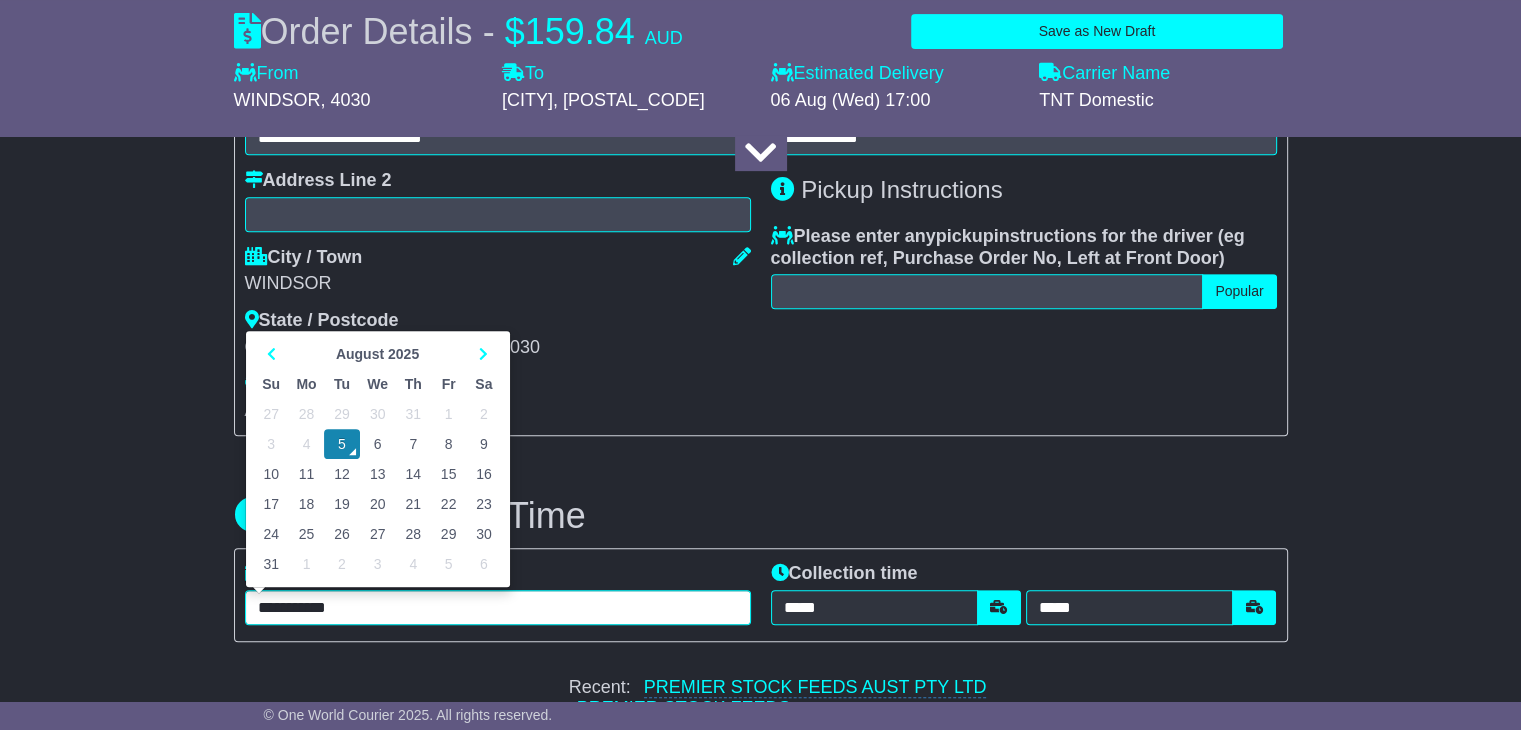click on "6" at bounding box center [378, 444] 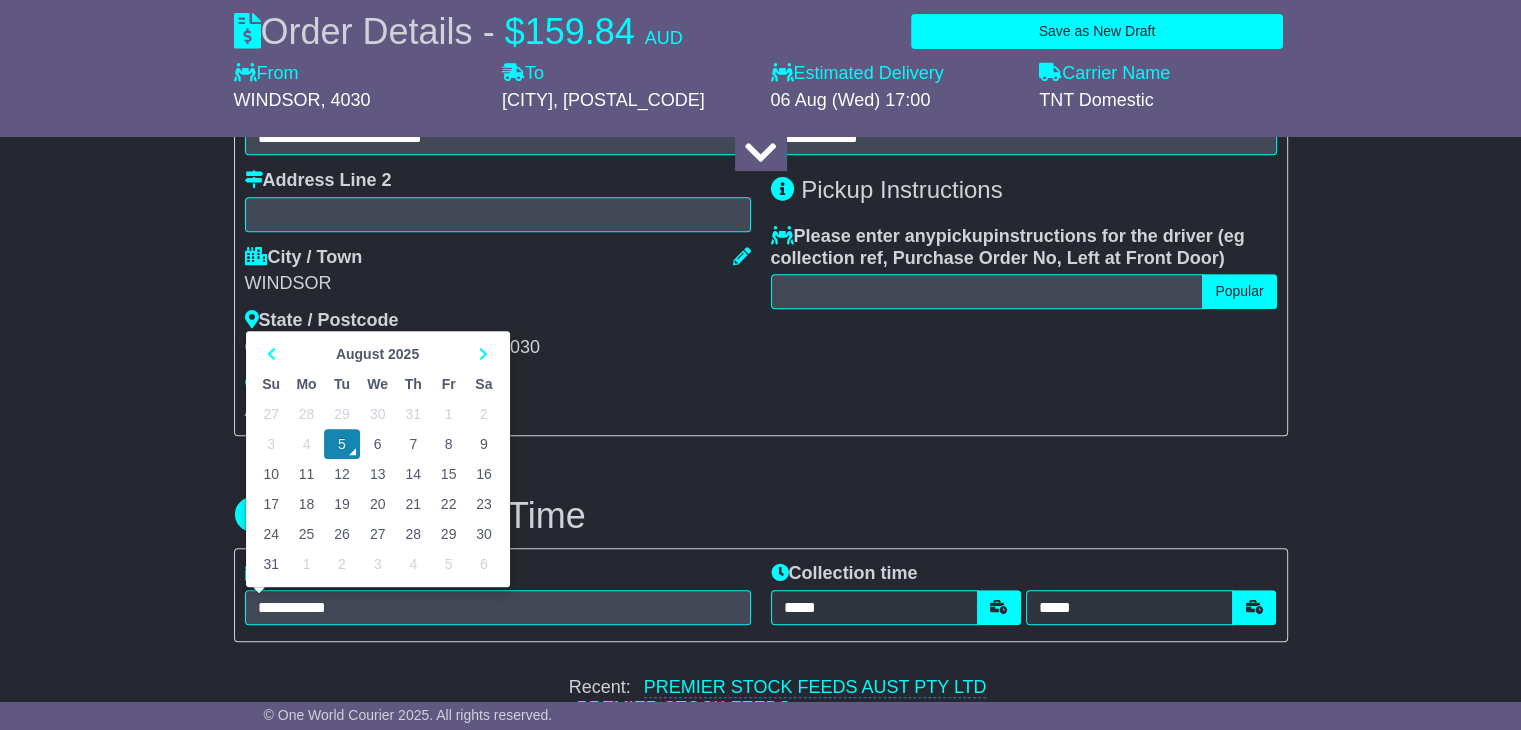 type on "**********" 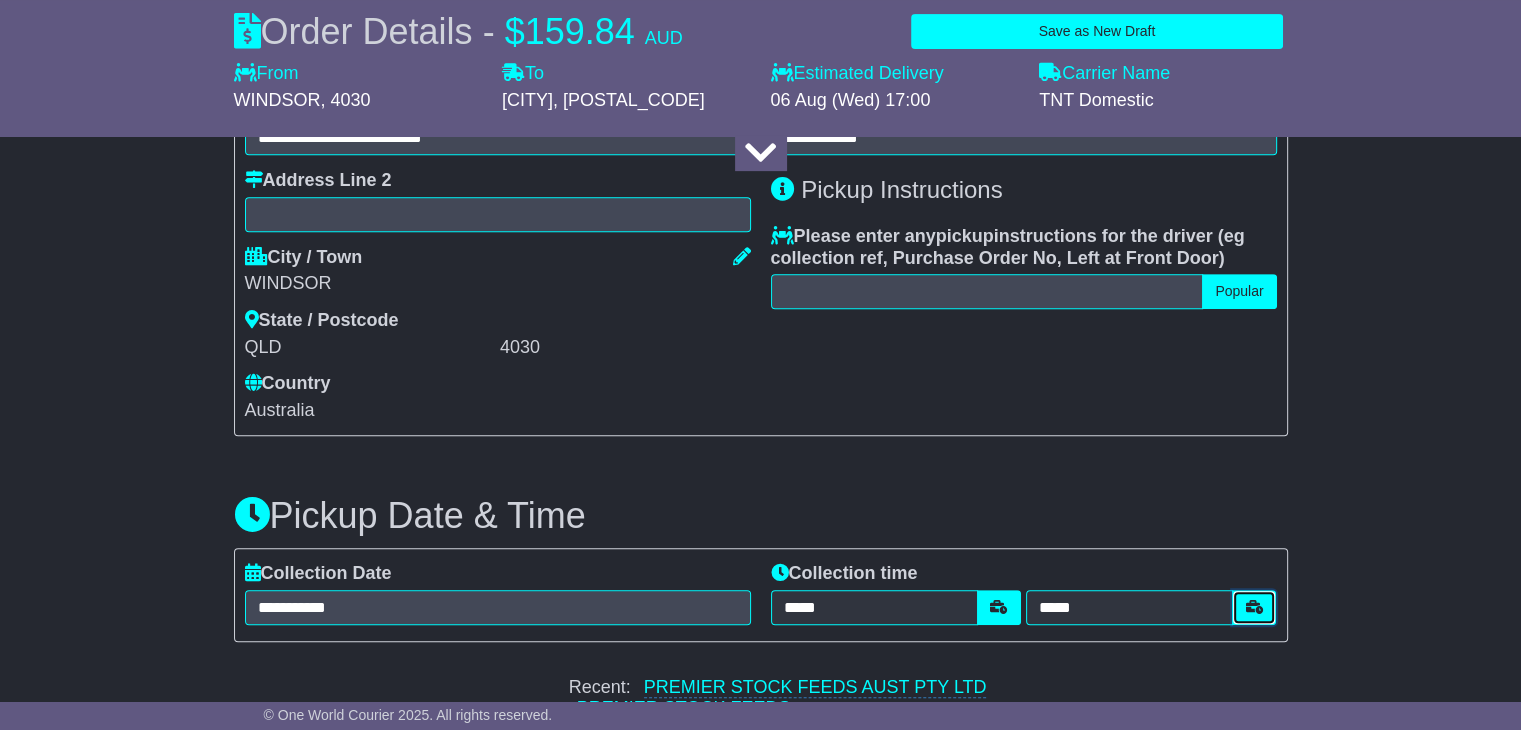 click at bounding box center (1254, 607) 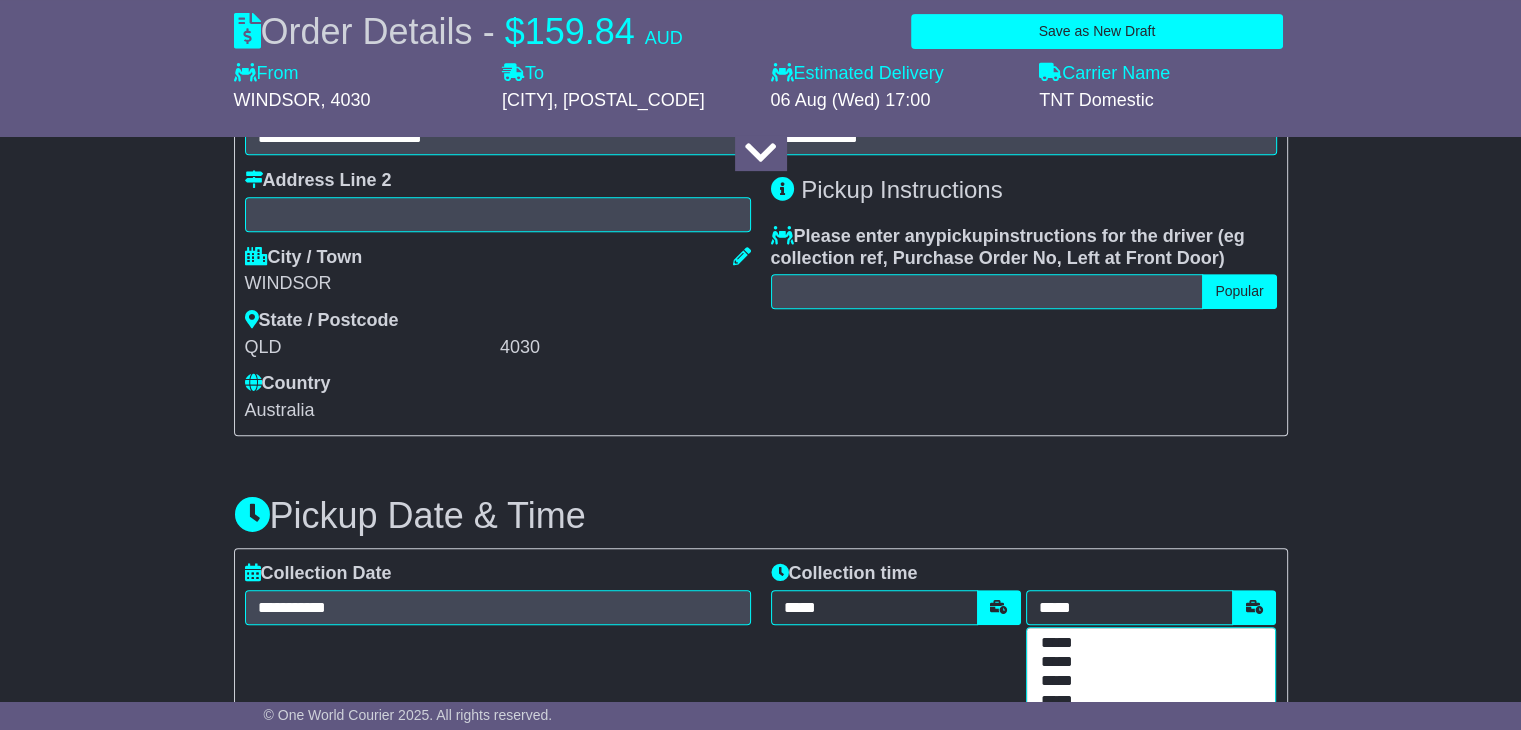 scroll, scrollTop: 865, scrollLeft: 0, axis: vertical 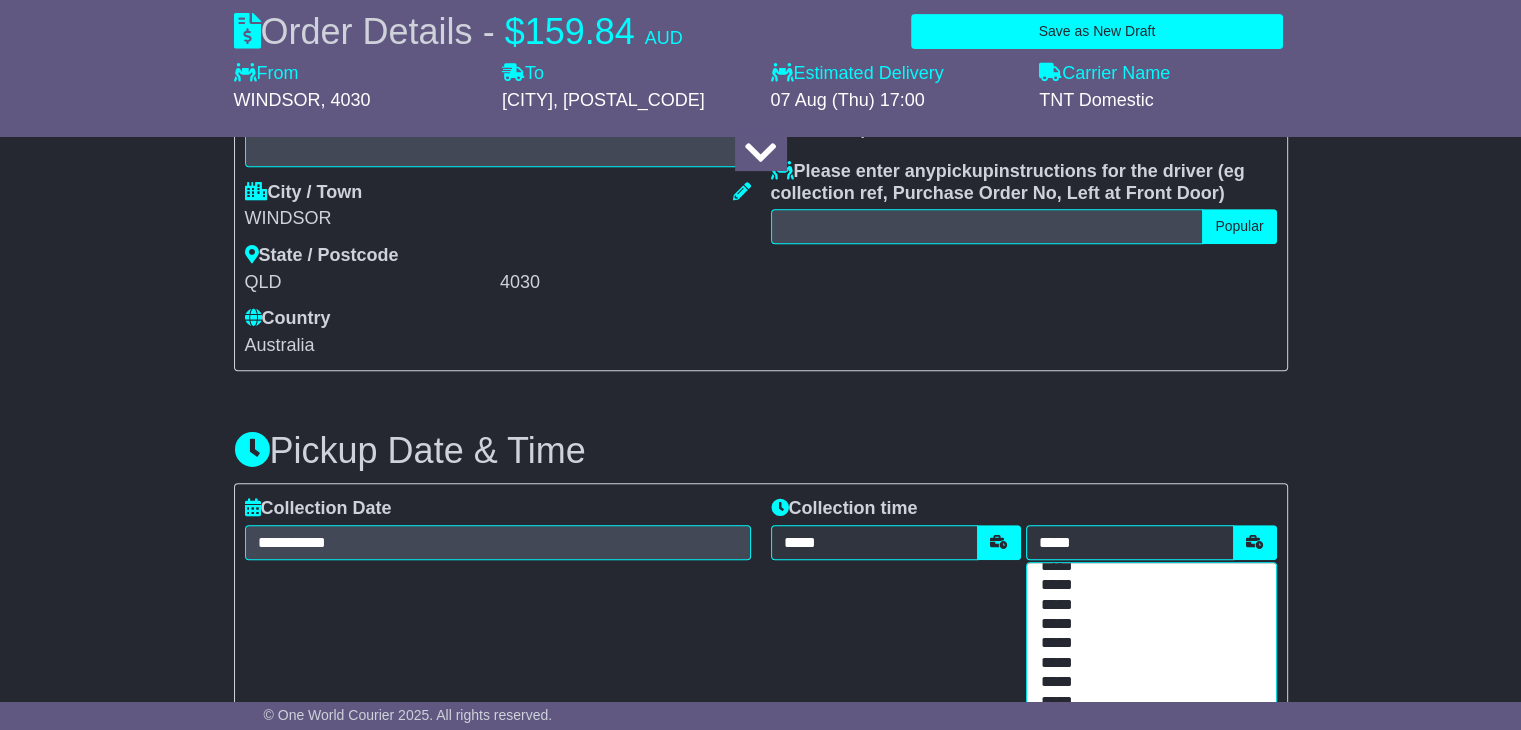 click on "*****" at bounding box center [1147, 643] 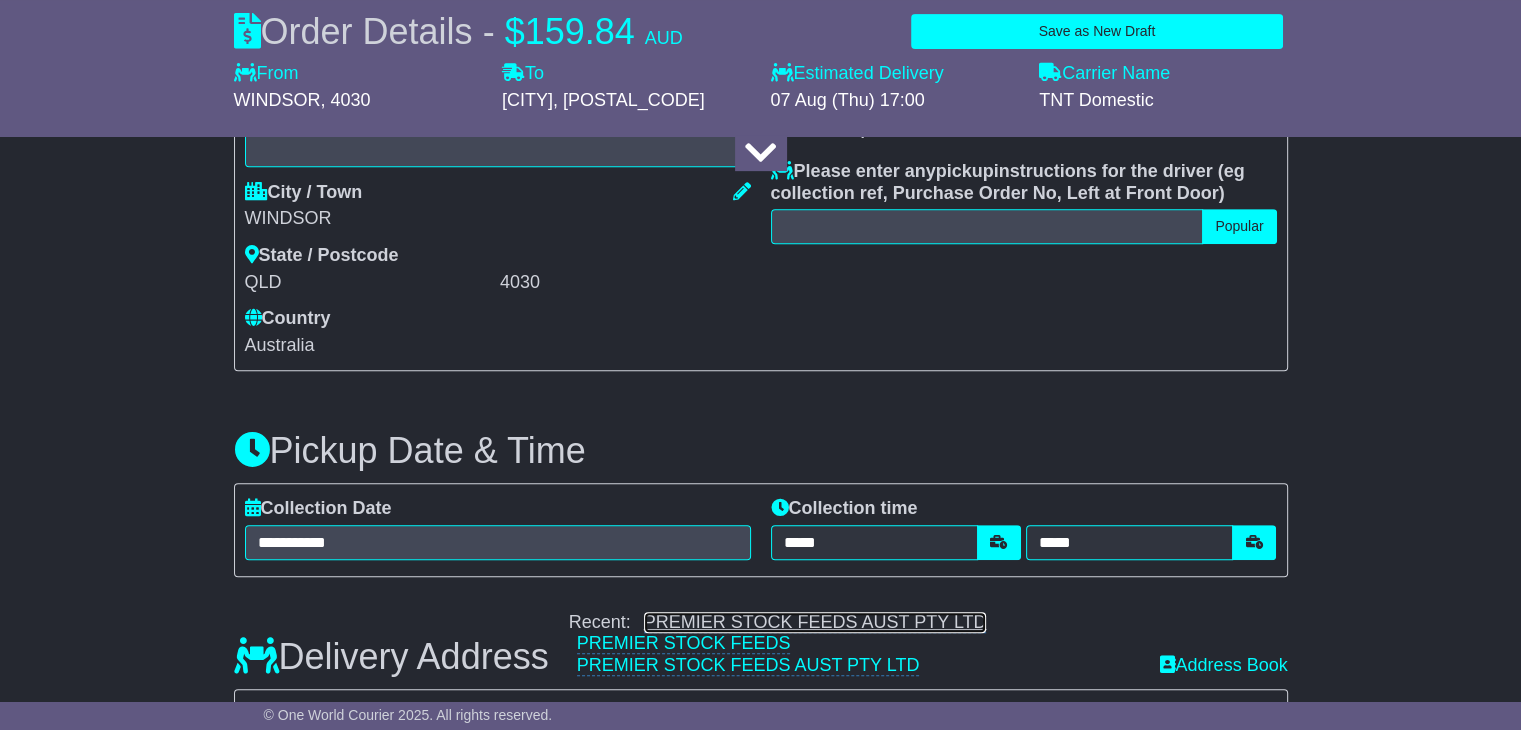 click on "PREMIER STOCK FEEDS AUST PTY LTD" at bounding box center [815, 622] 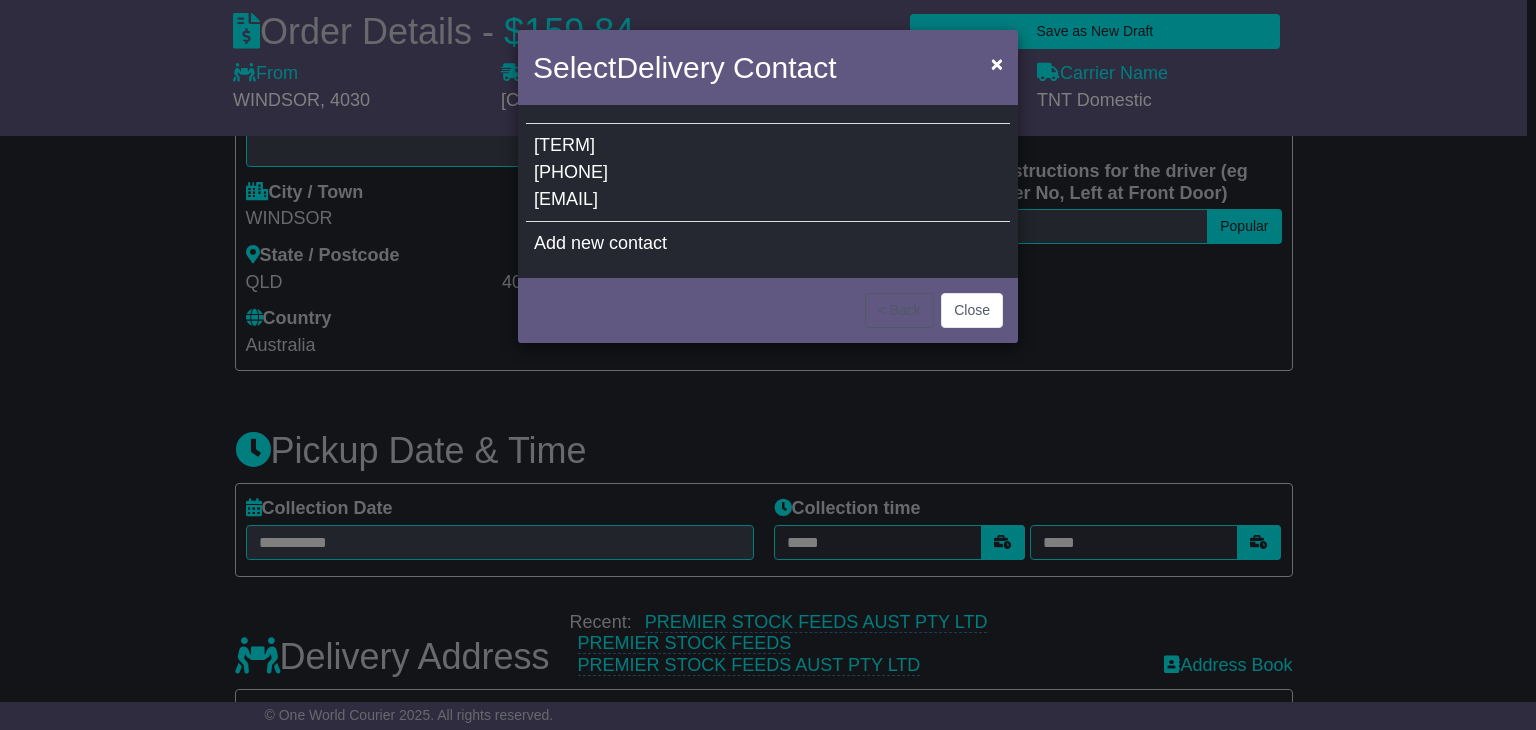click on "[PHONE]" at bounding box center (571, 172) 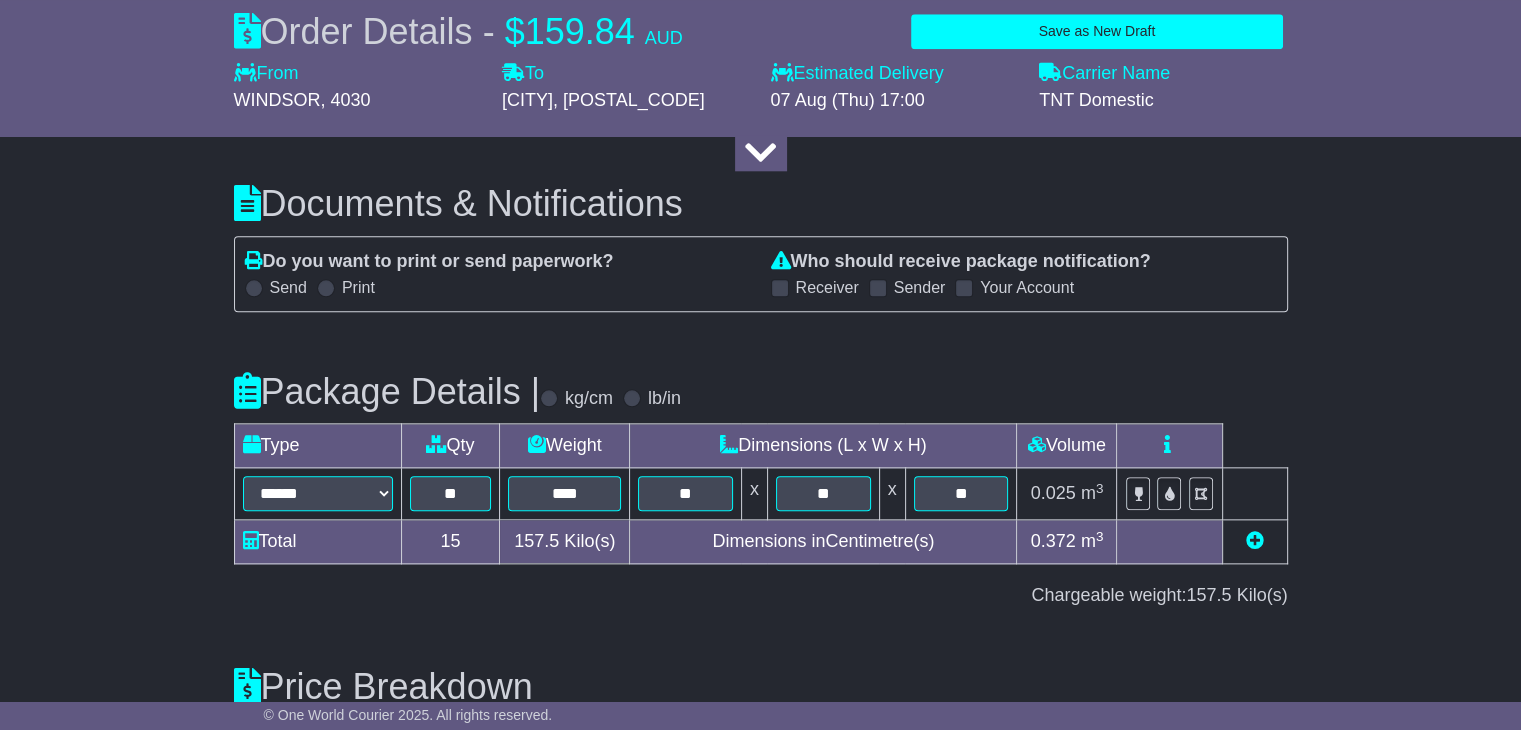 scroll, scrollTop: 2380, scrollLeft: 0, axis: vertical 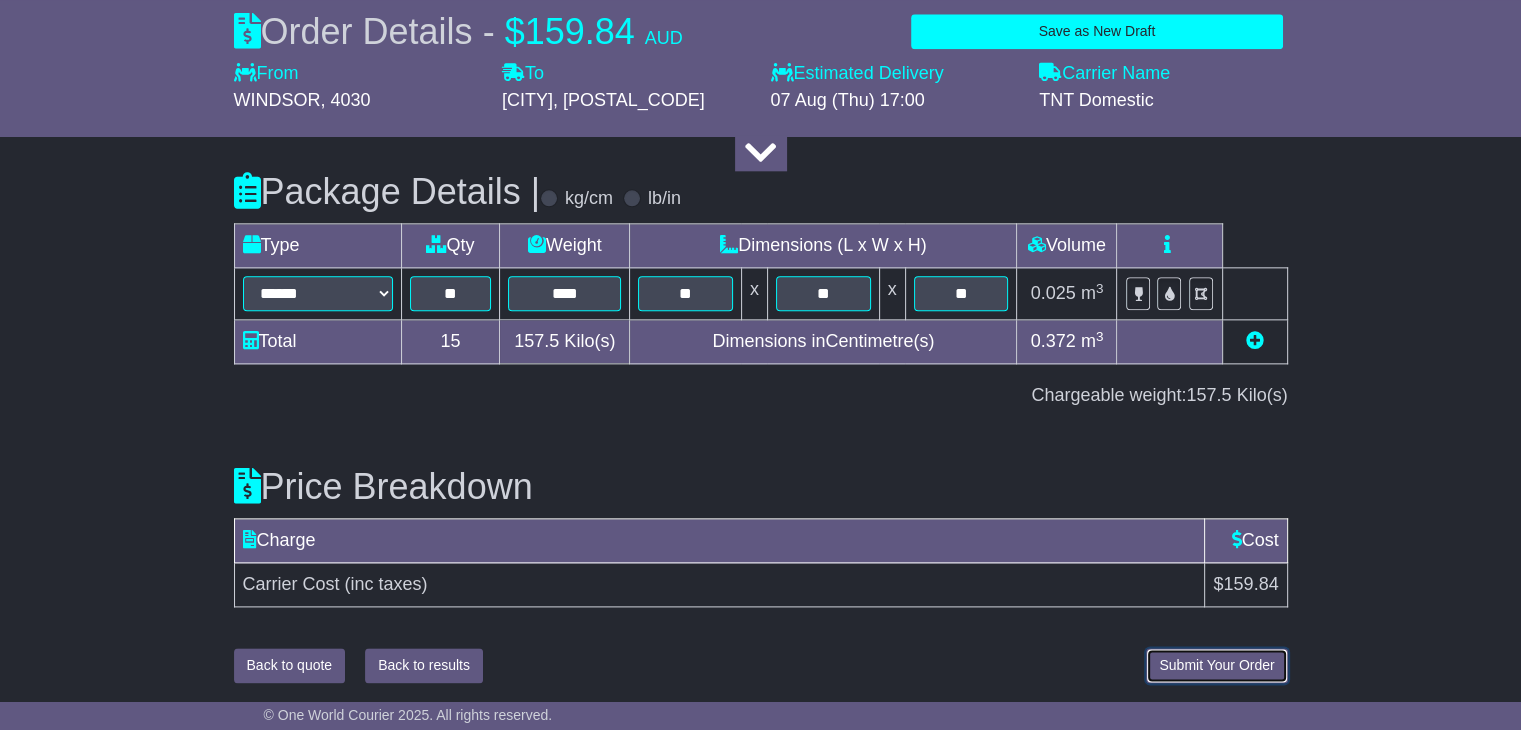 click on "Submit Your Order" at bounding box center [1216, 665] 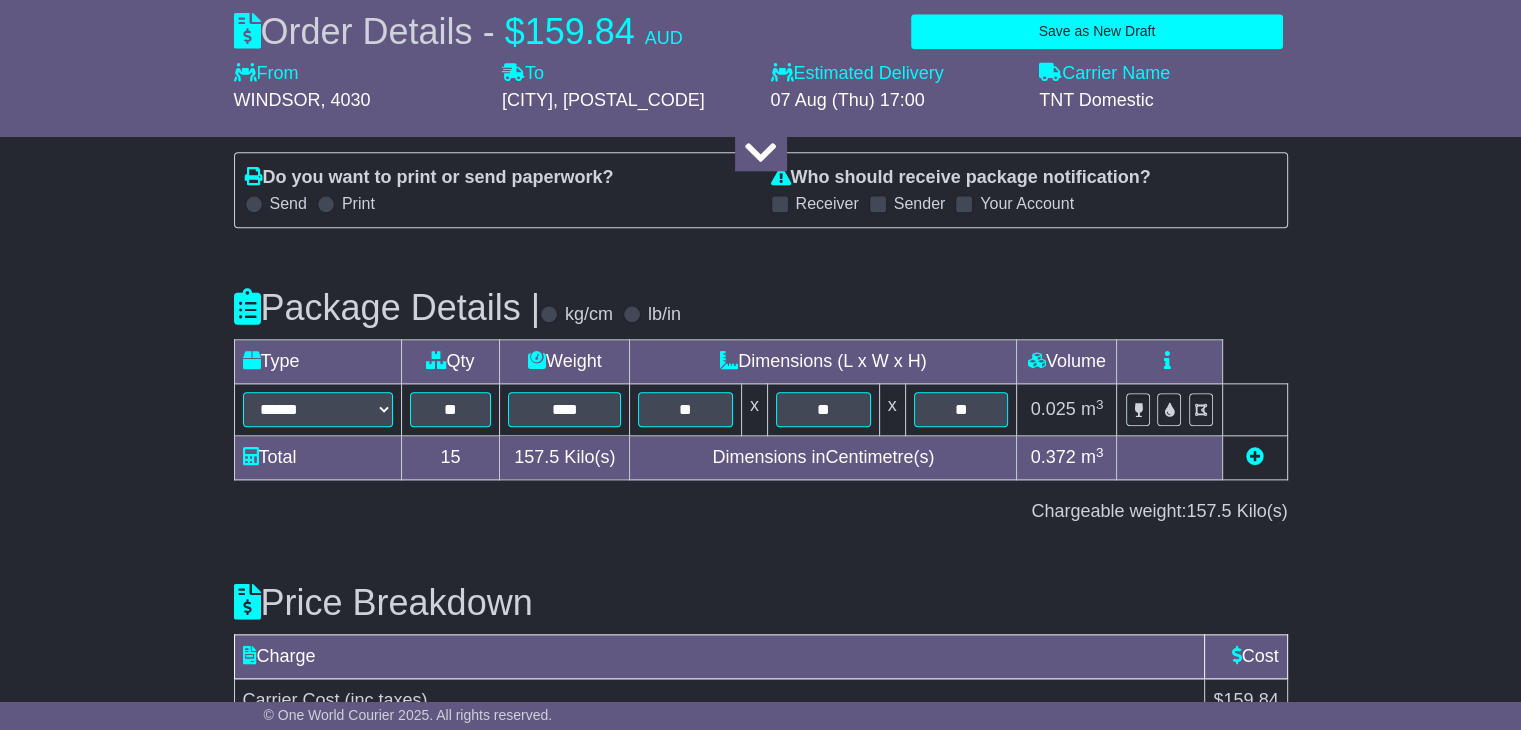 scroll, scrollTop: 2380, scrollLeft: 0, axis: vertical 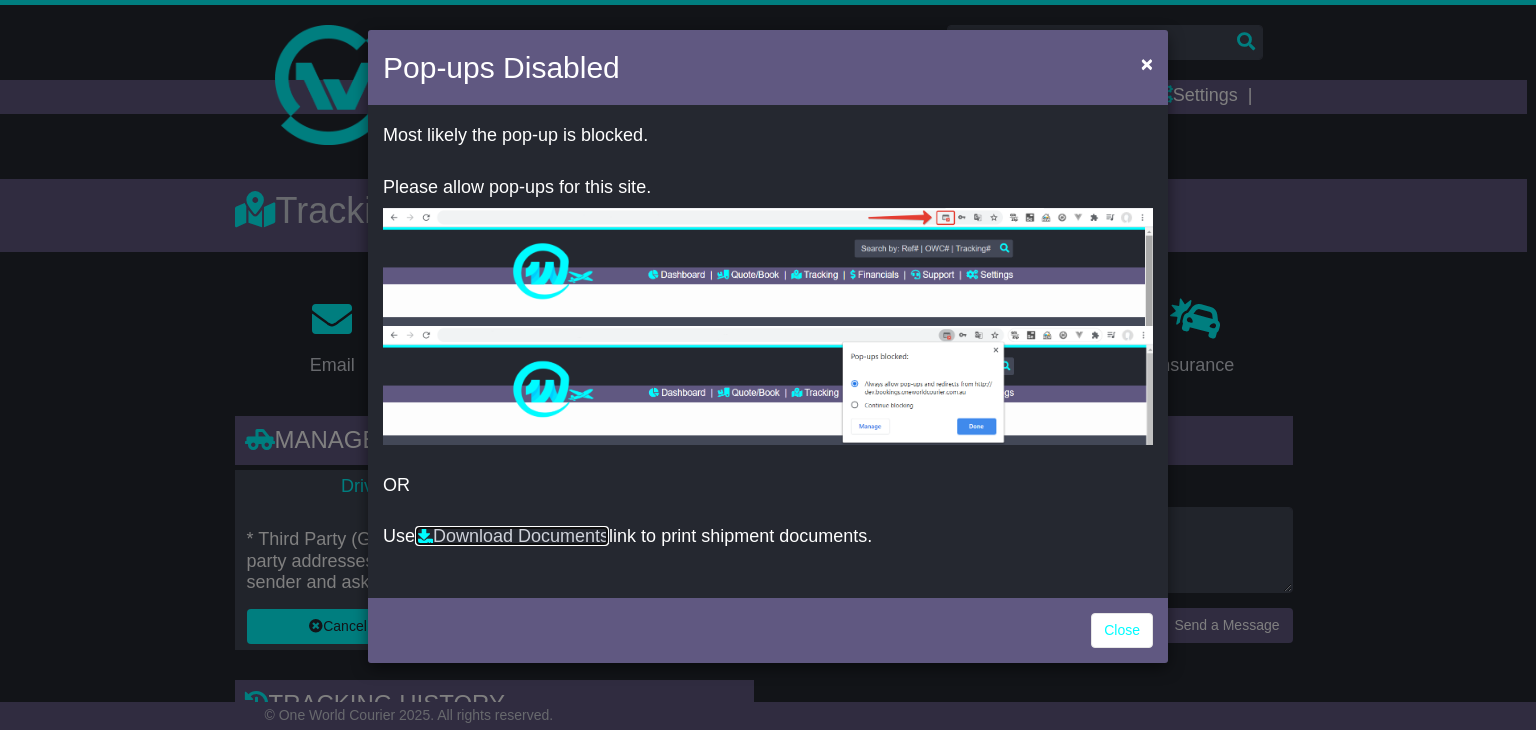 click on "Download Documents" at bounding box center [512, 536] 